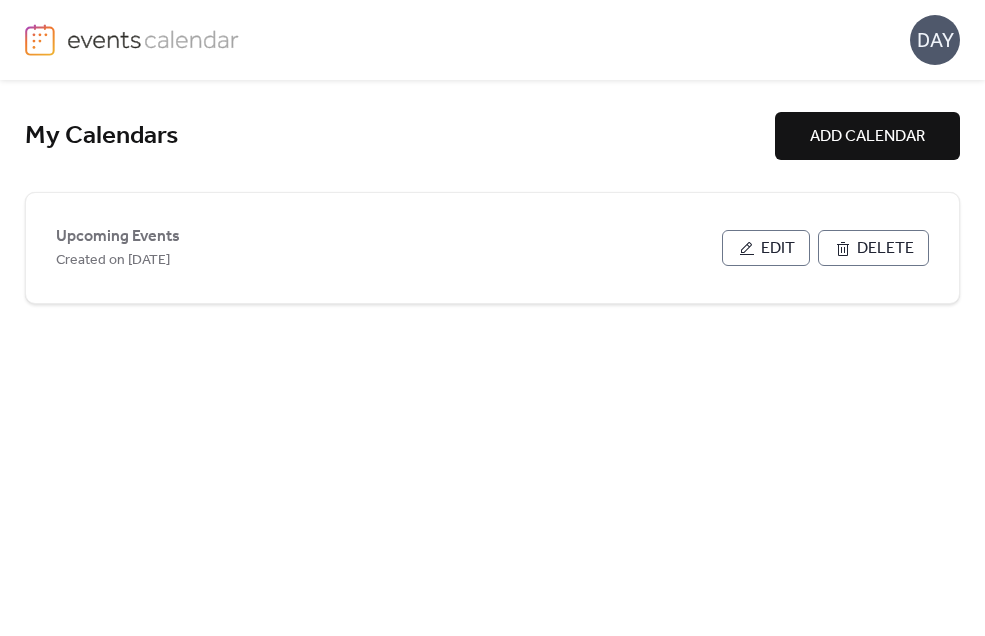 scroll, scrollTop: 0, scrollLeft: 0, axis: both 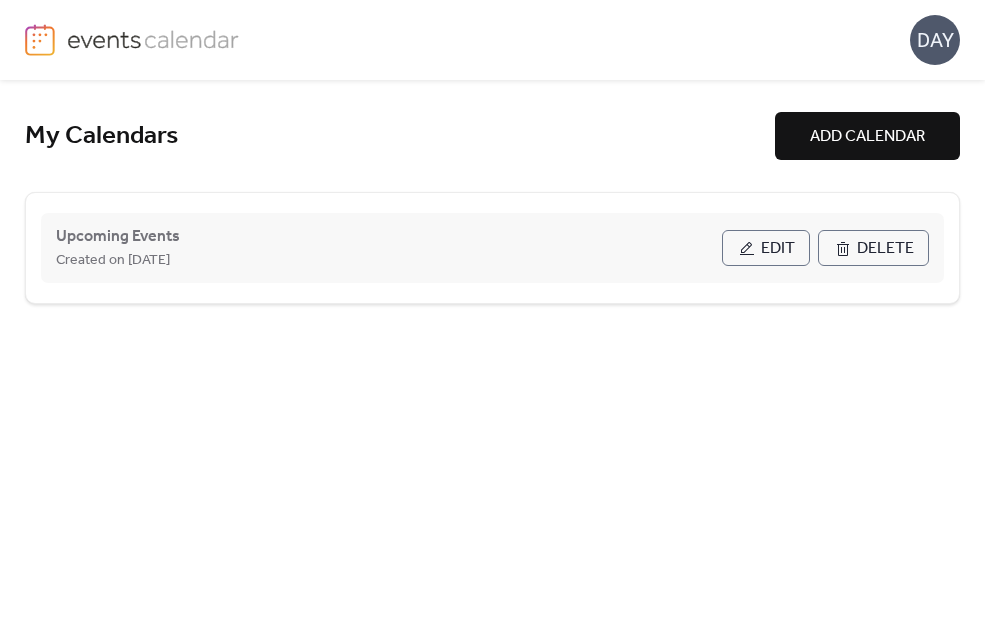 click on "Edit" at bounding box center [778, 249] 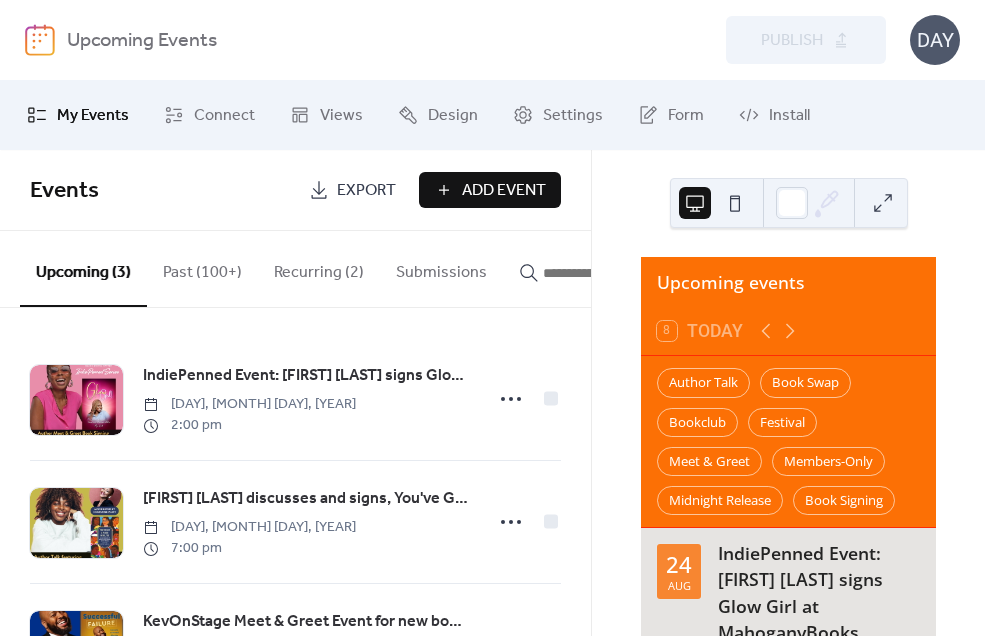 click on "Add Event" at bounding box center [504, 191] 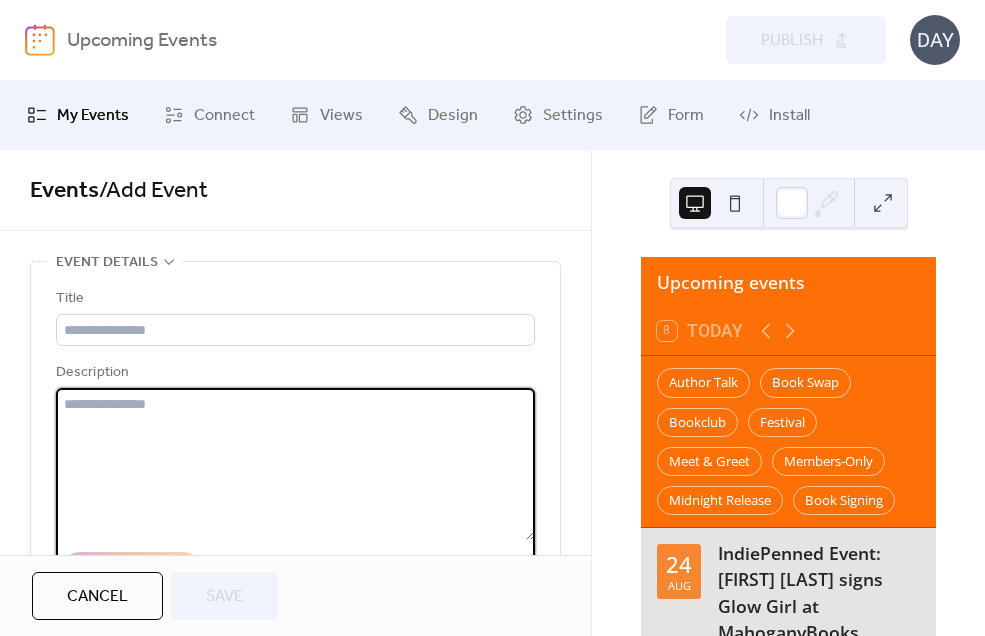 click at bounding box center [295, 464] 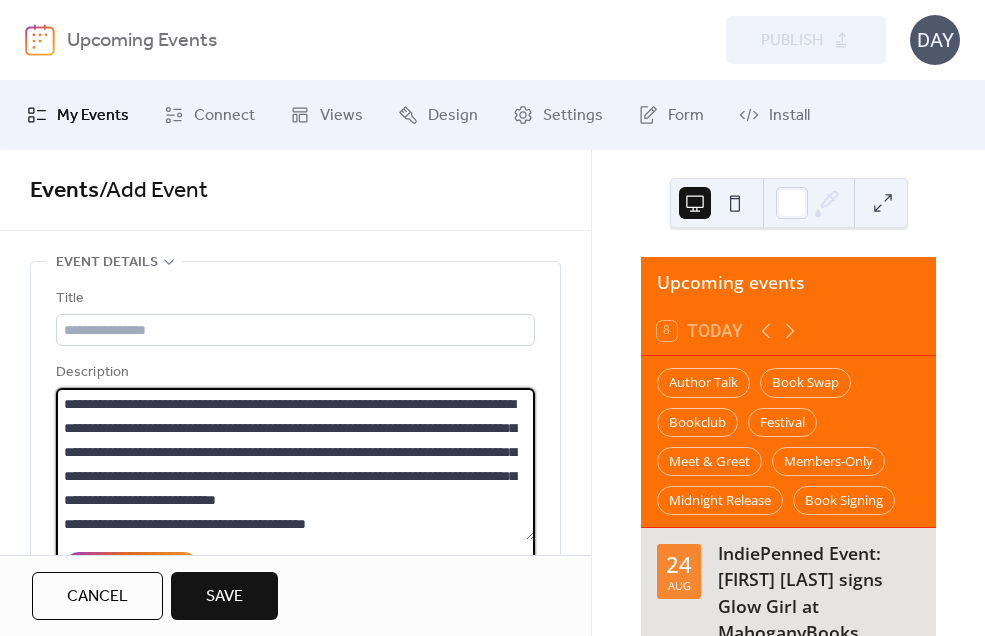 scroll, scrollTop: 48, scrollLeft: 0, axis: vertical 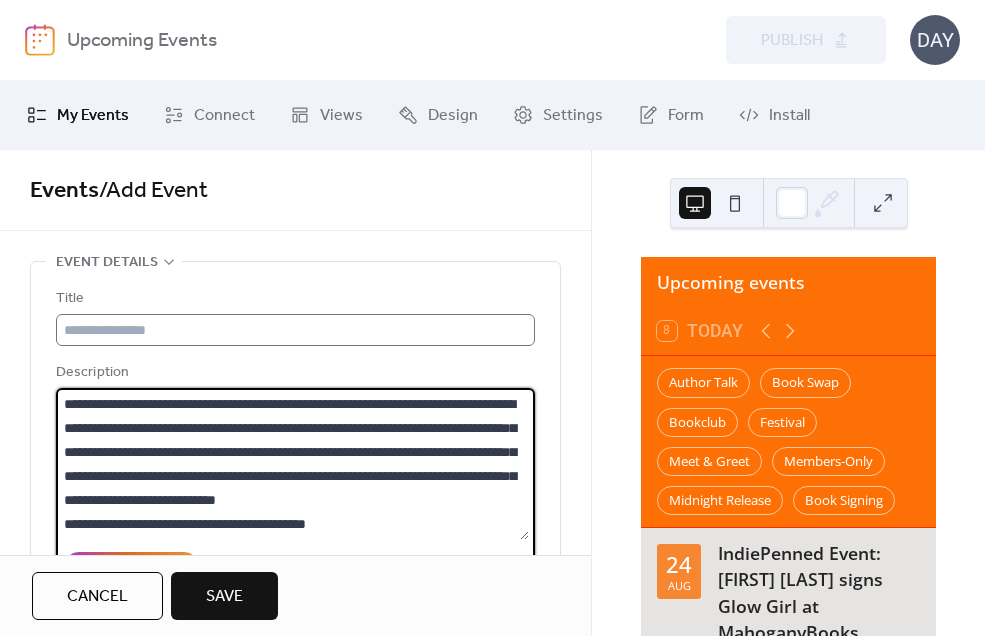 type on "**********" 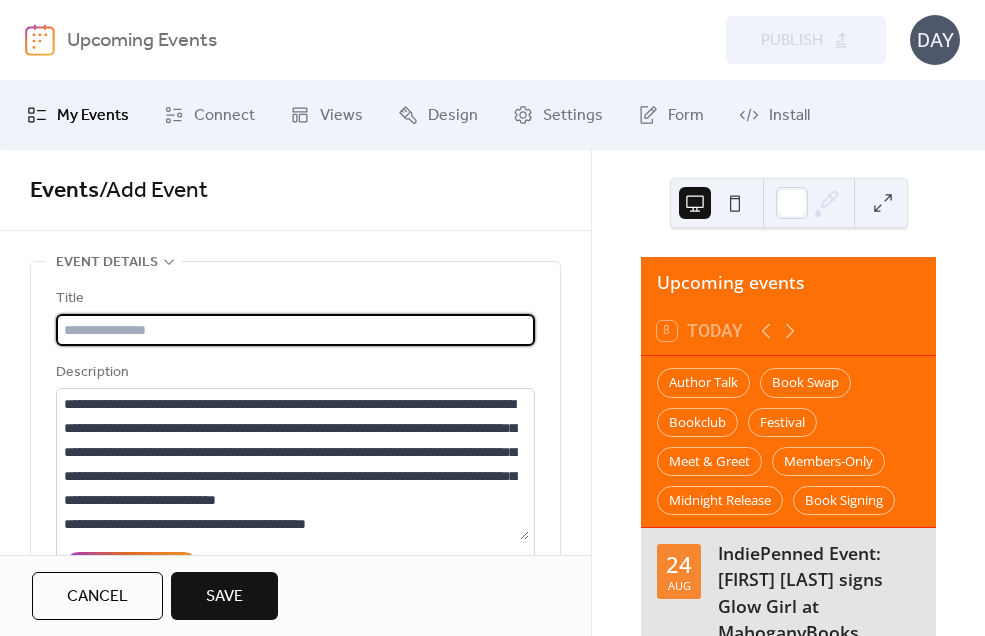click at bounding box center [295, 330] 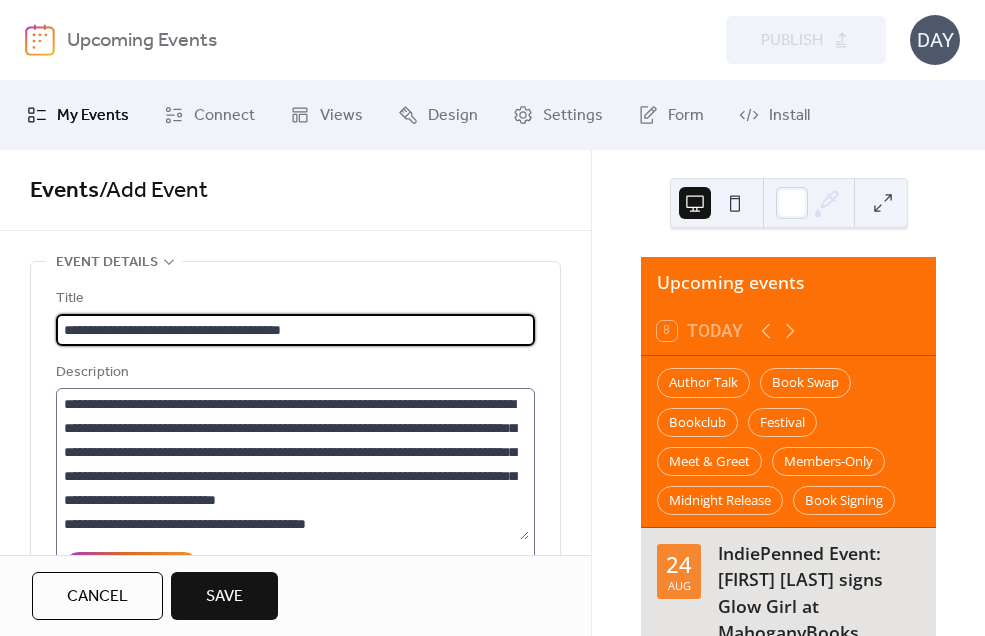 scroll, scrollTop: -3, scrollLeft: 0, axis: vertical 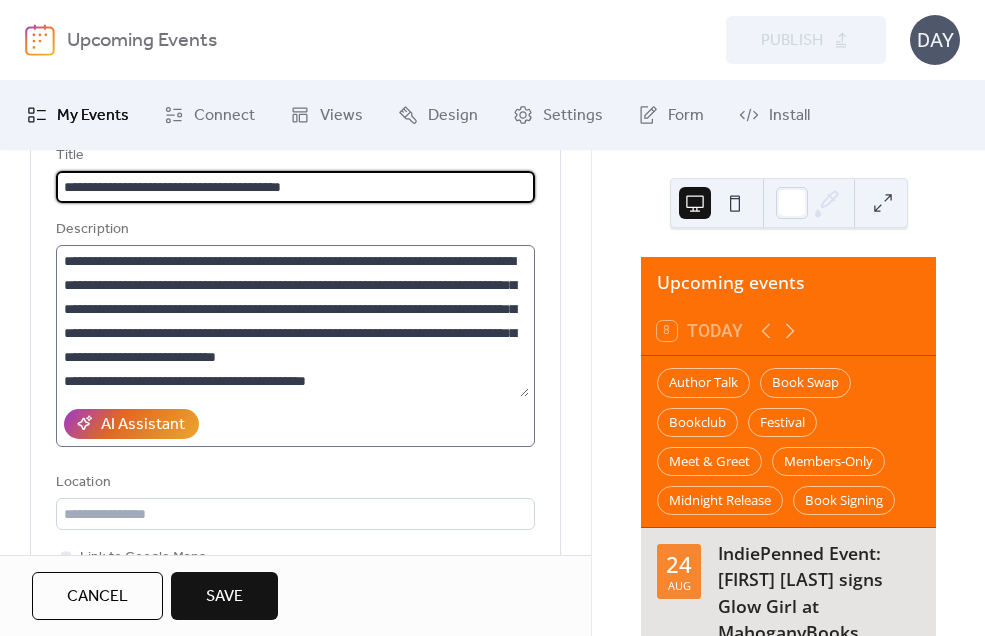type on "**********" 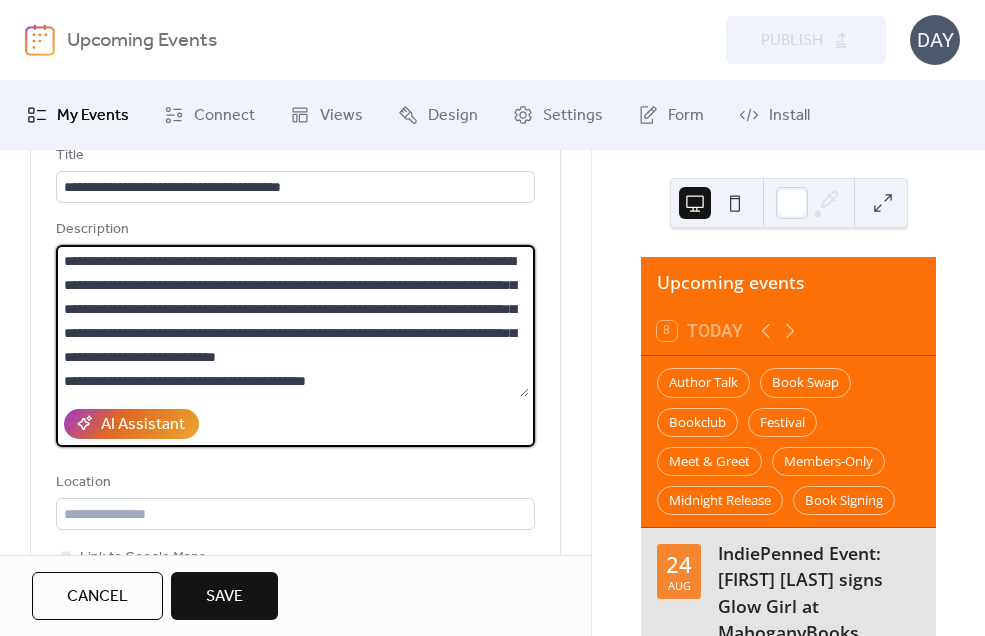 click on "**********" at bounding box center [292, 321] 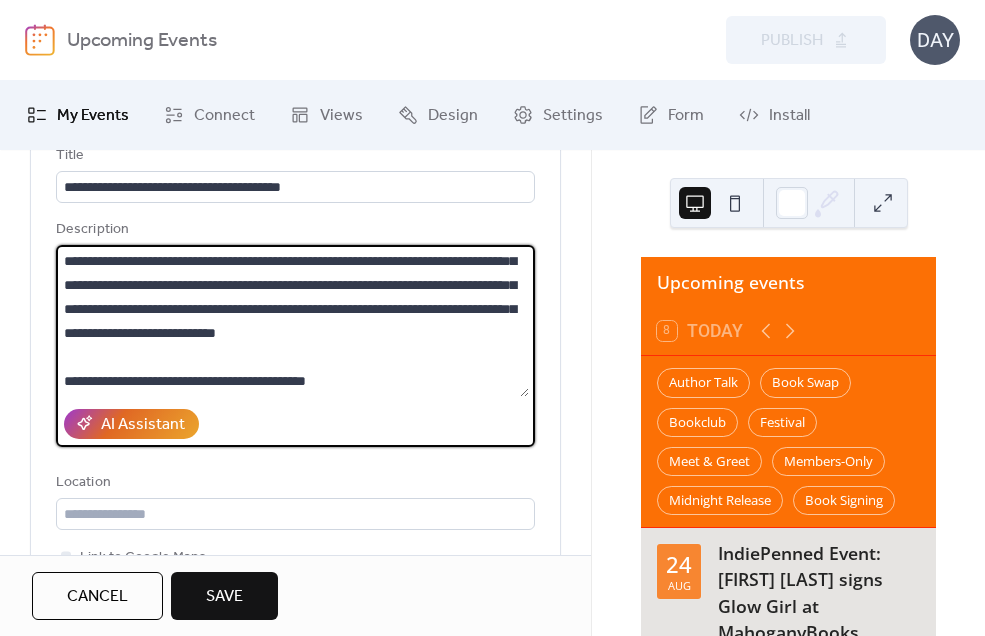 click on "**********" at bounding box center [292, 321] 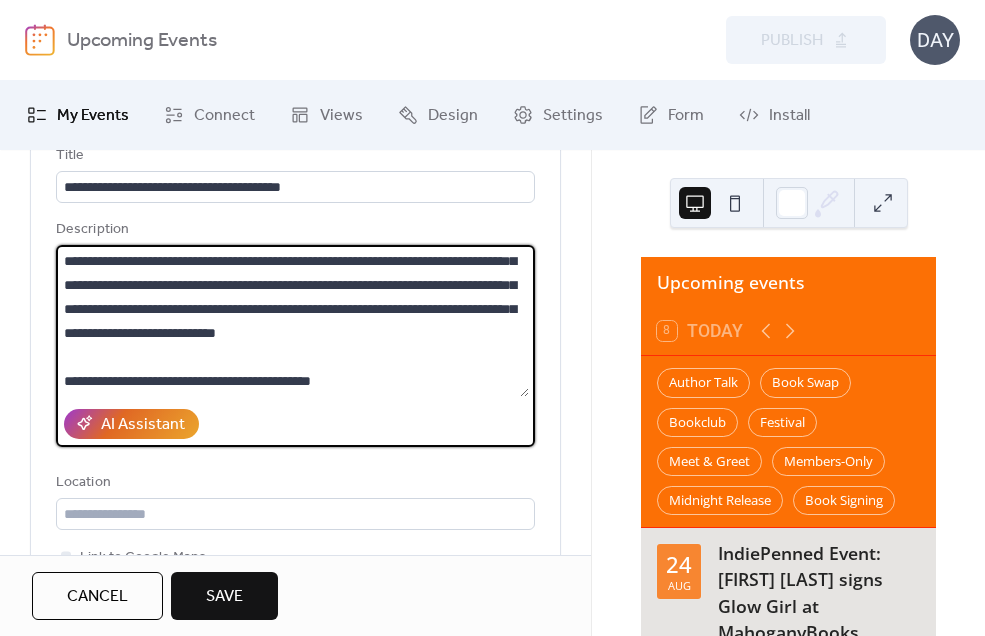 scroll, scrollTop: 69, scrollLeft: 0, axis: vertical 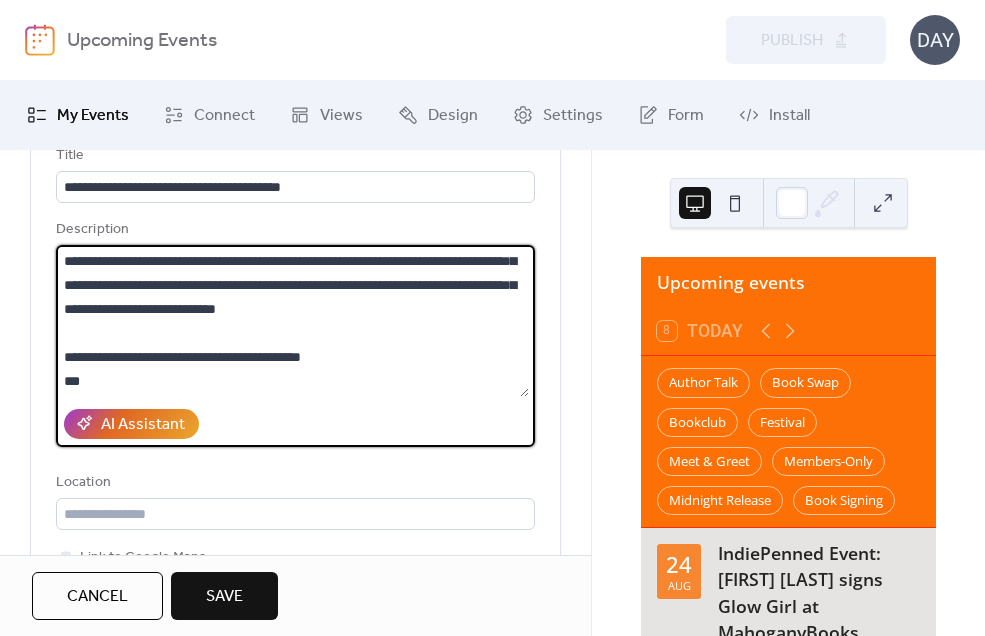 click on "**********" at bounding box center (292, 321) 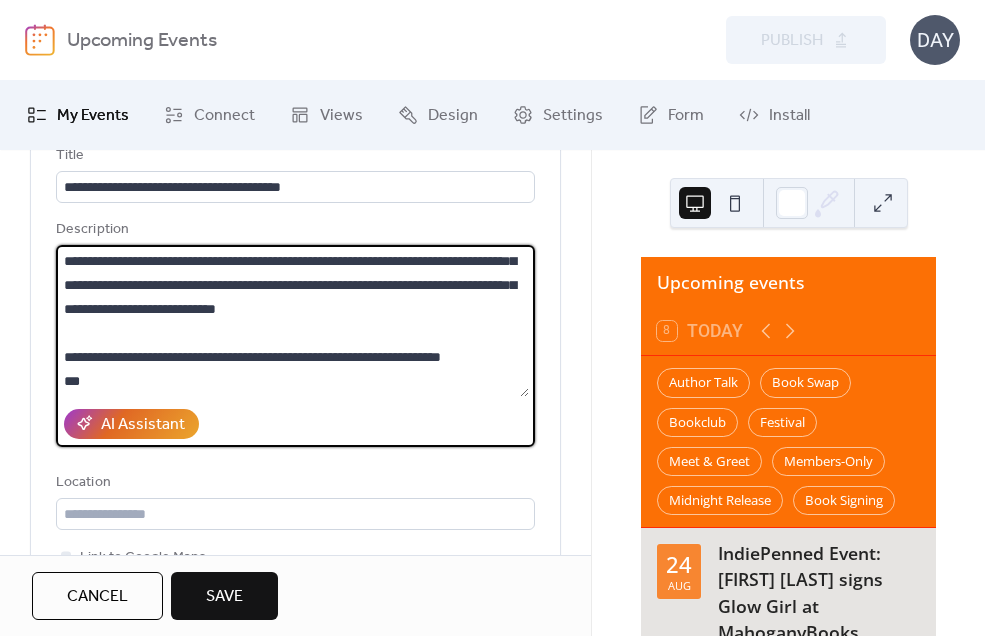 click on "**********" at bounding box center [292, 321] 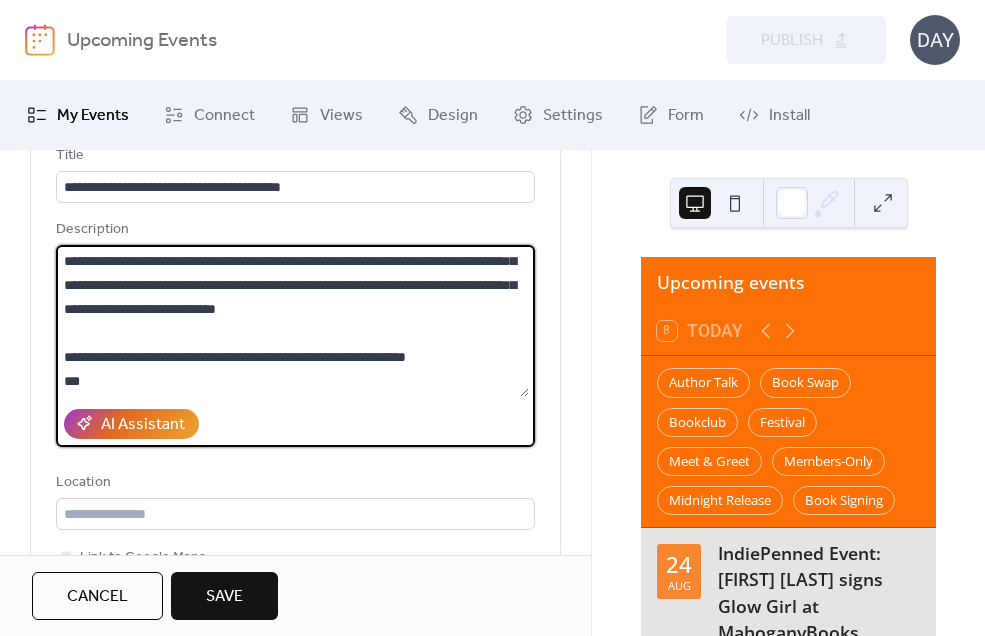 click on "**********" at bounding box center (292, 321) 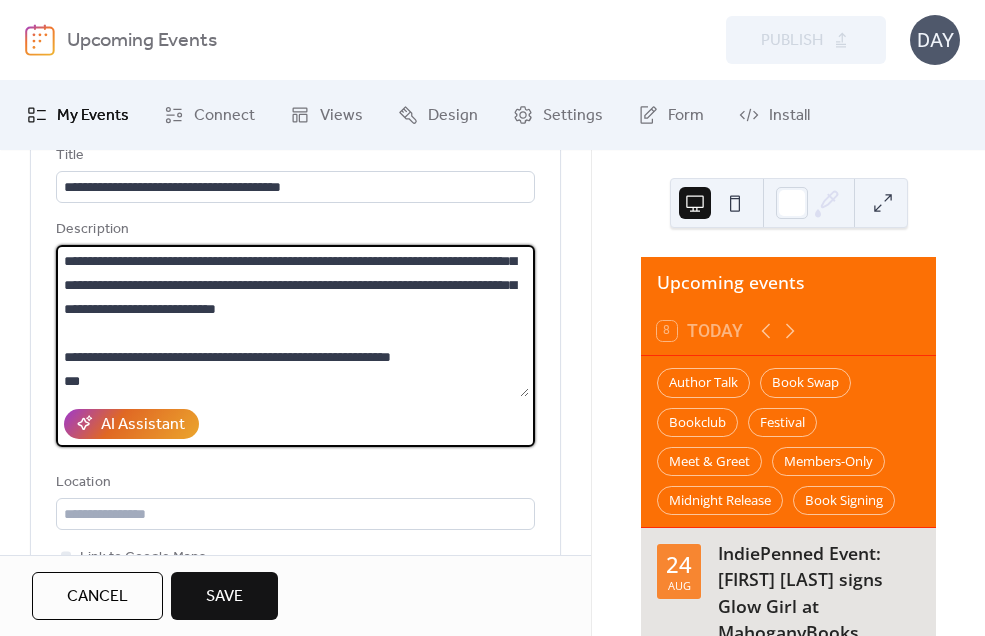click on "**********" at bounding box center (292, 321) 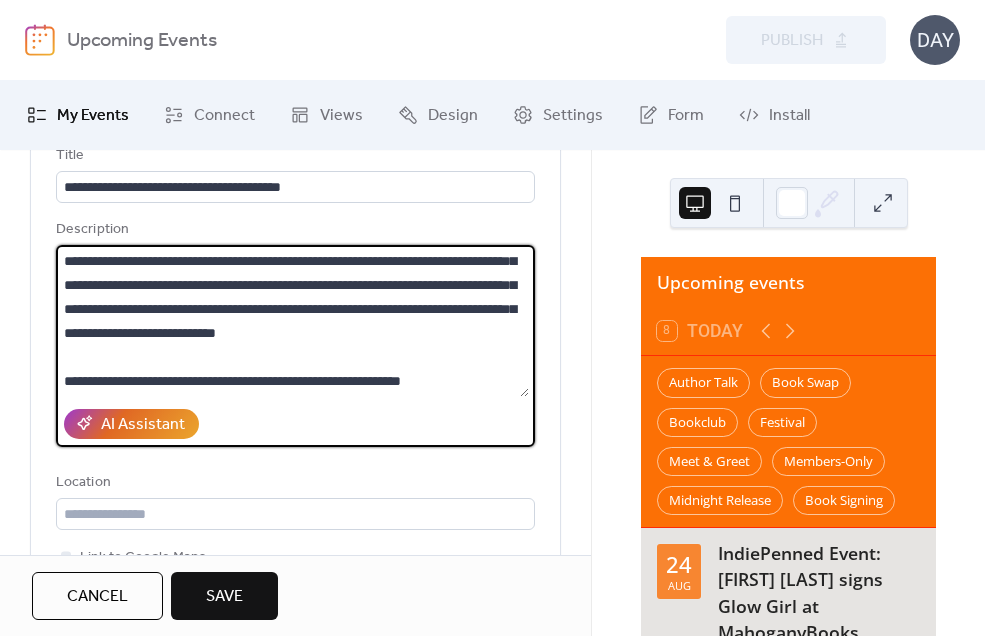 scroll, scrollTop: 96, scrollLeft: 0, axis: vertical 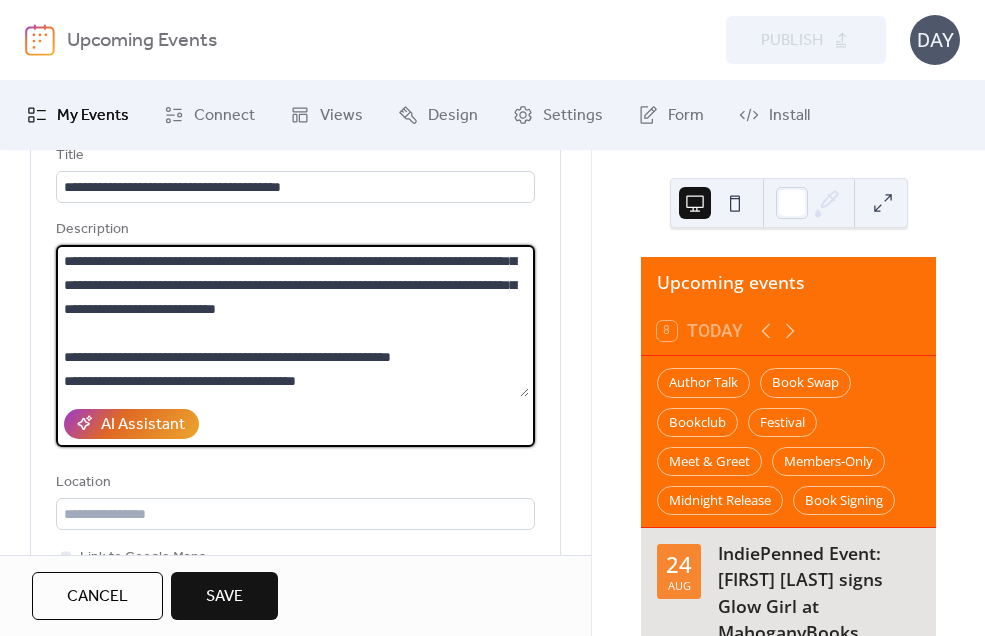 click on "**********" at bounding box center [292, 321] 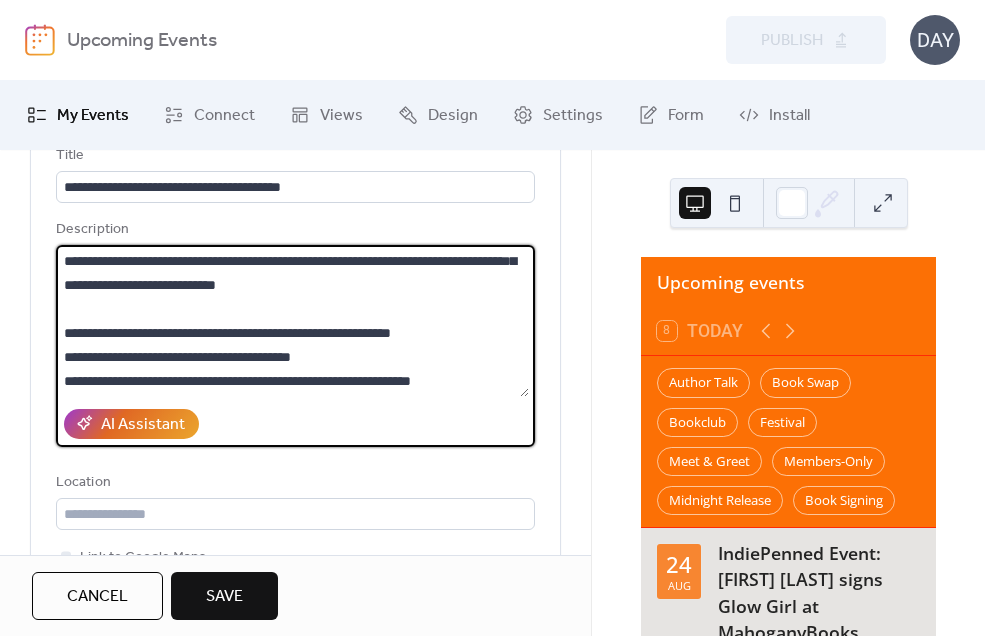 click on "**********" at bounding box center [292, 321] 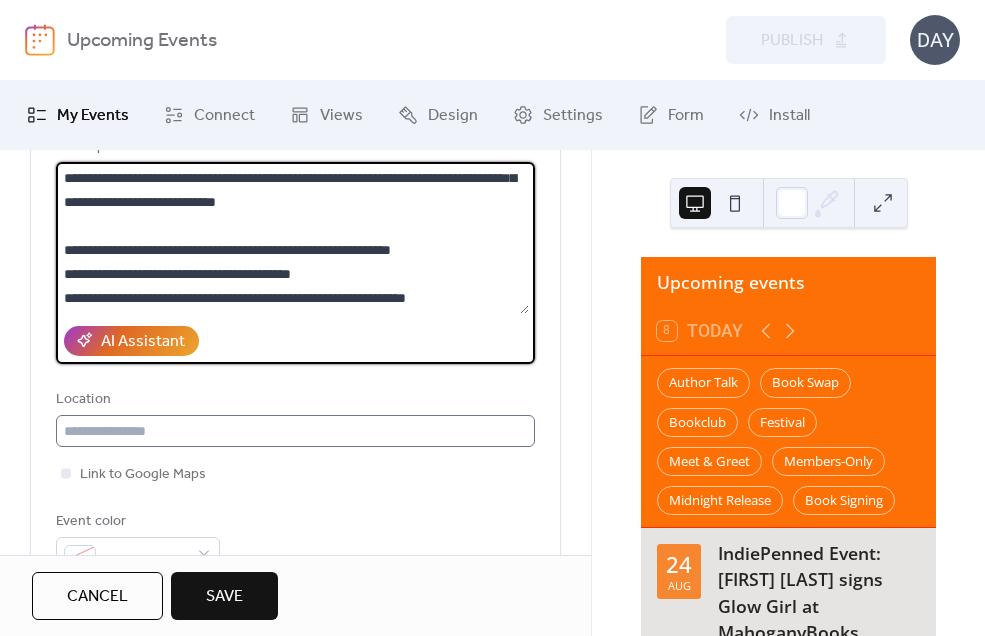 scroll, scrollTop: 228, scrollLeft: 0, axis: vertical 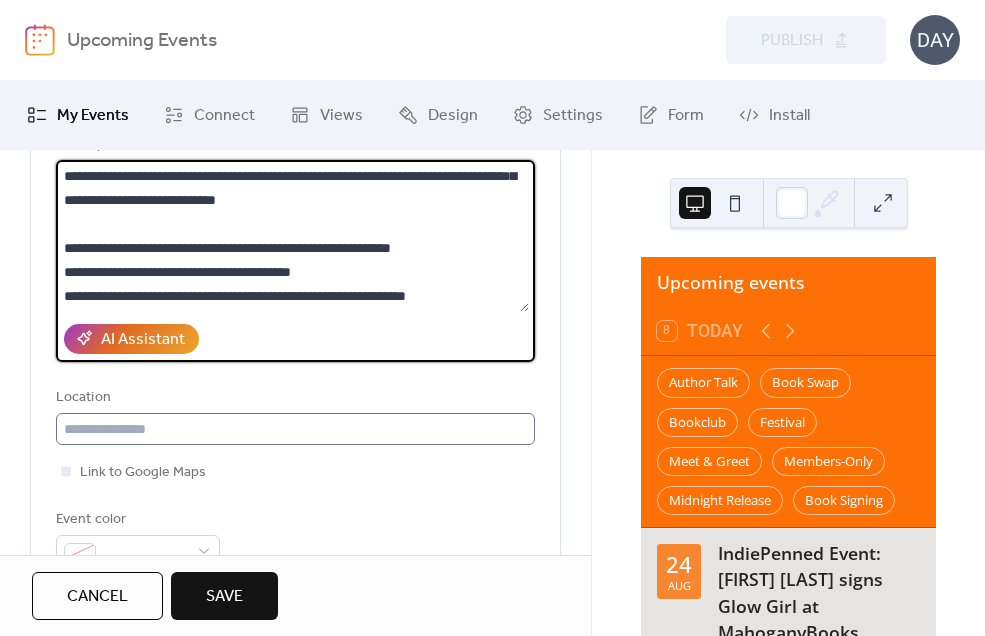 type on "**********" 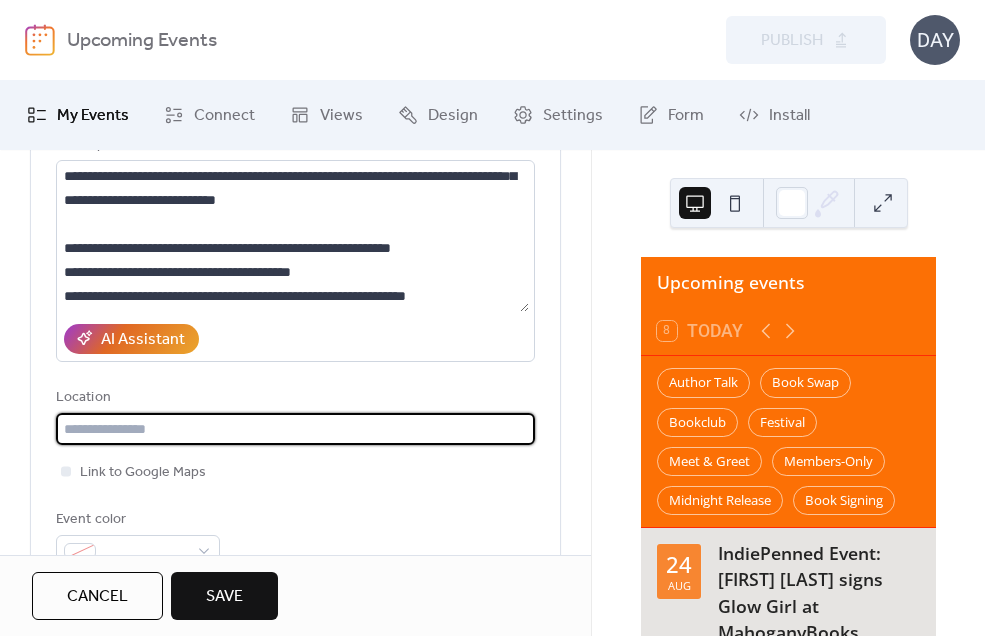 click at bounding box center [295, 429] 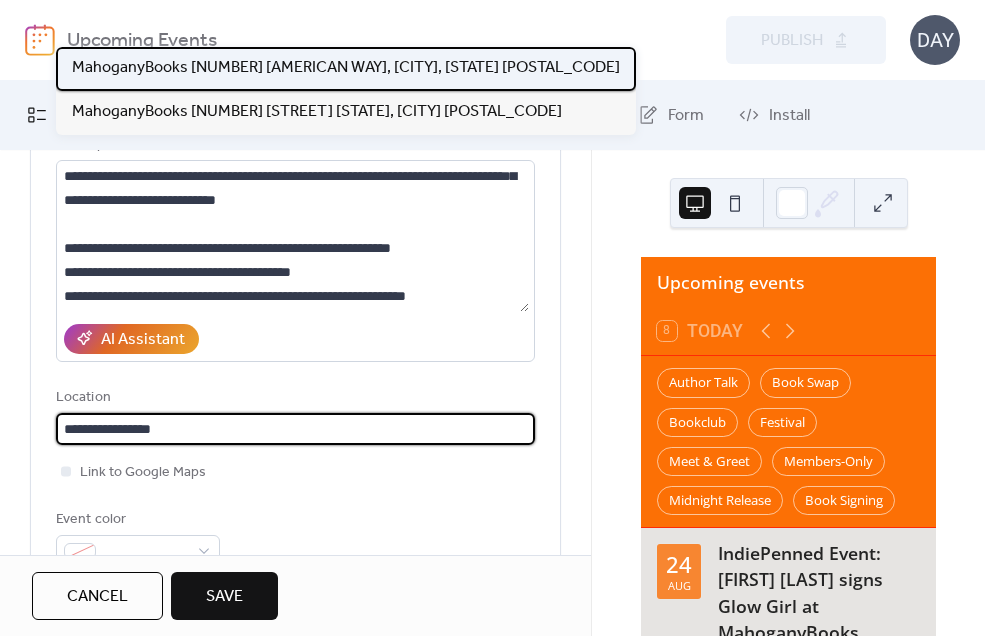 click on "MahoganyBooks [NUMBER] [AMERICAN WAY], [CITY], [STATE] [POSTAL_CODE]" at bounding box center (346, 68) 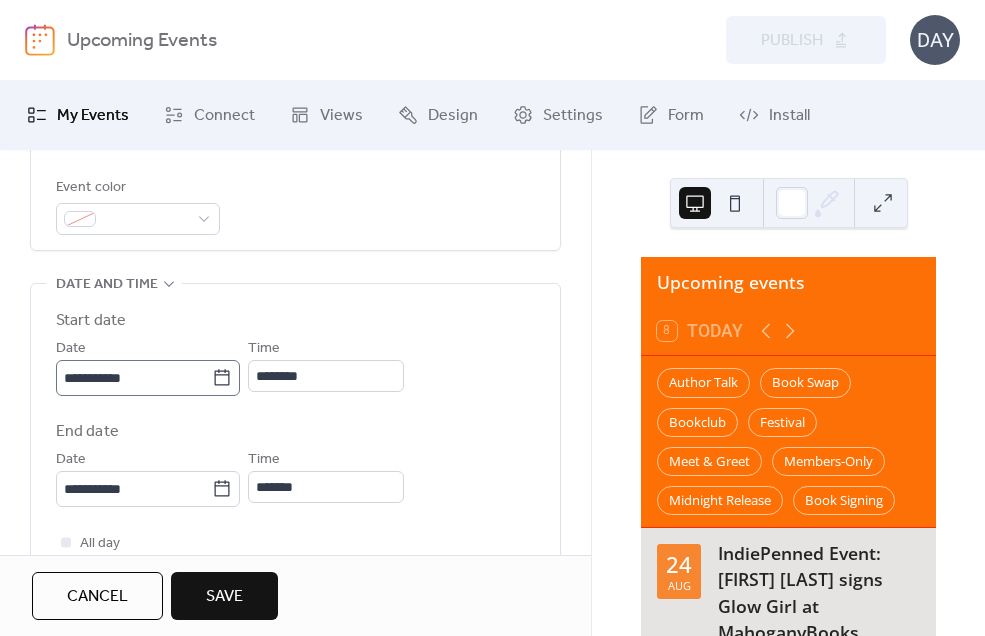 scroll, scrollTop: 566, scrollLeft: 0, axis: vertical 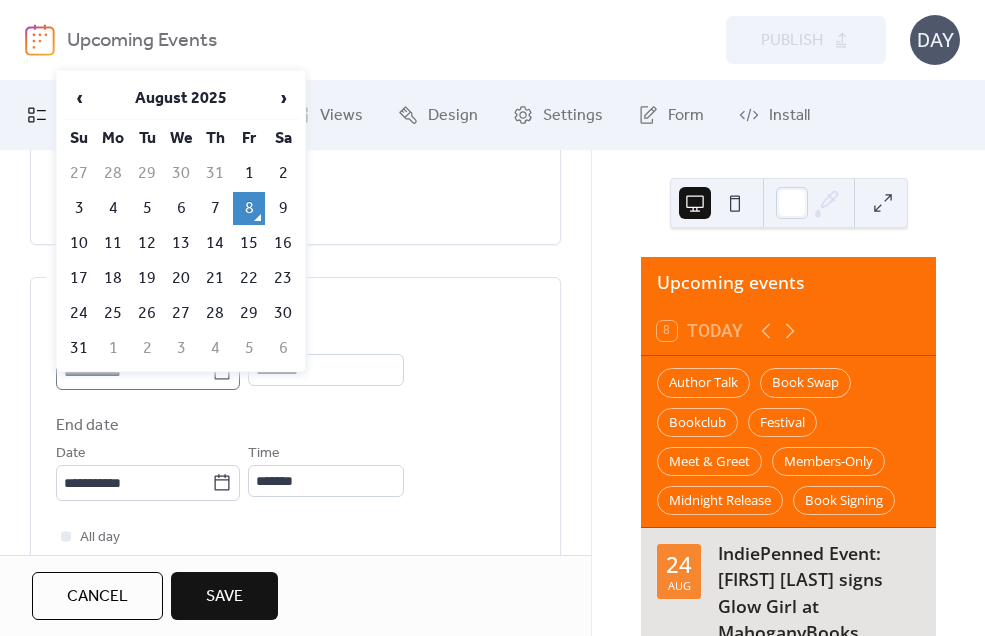 click 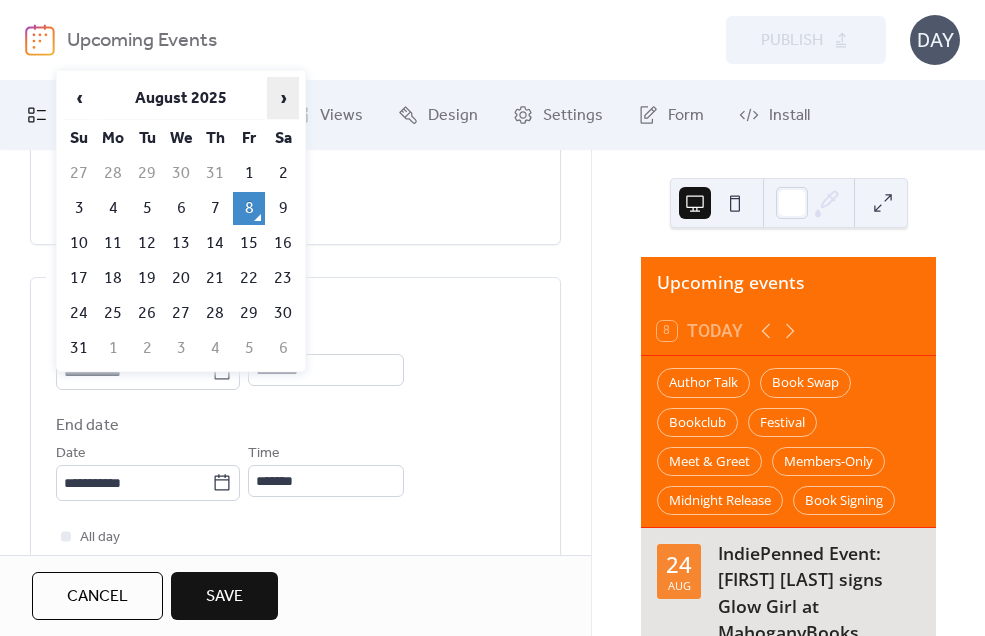 click on "›" at bounding box center [283, 98] 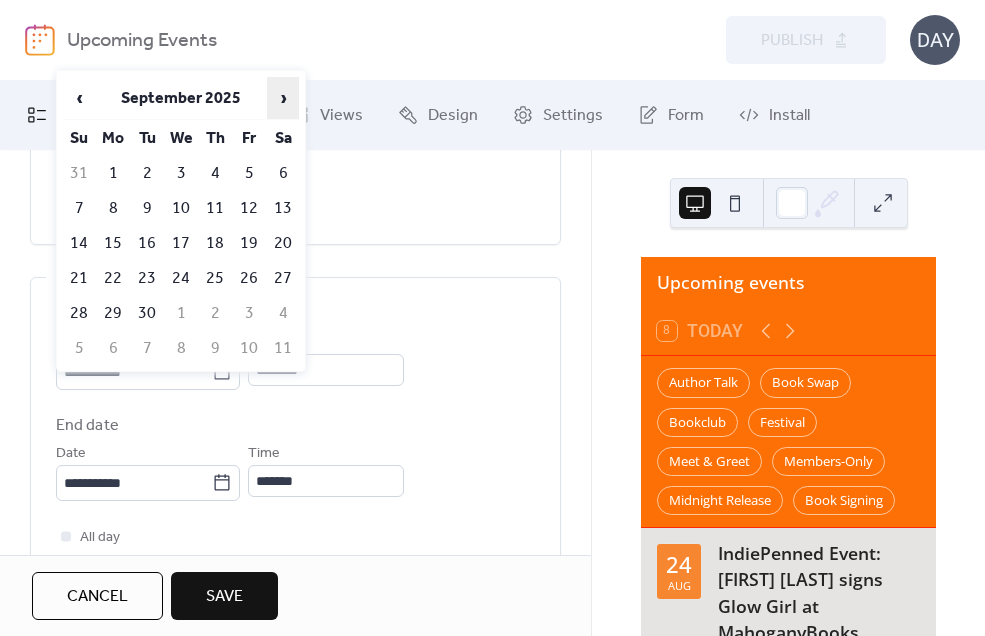 click on "›" at bounding box center (283, 98) 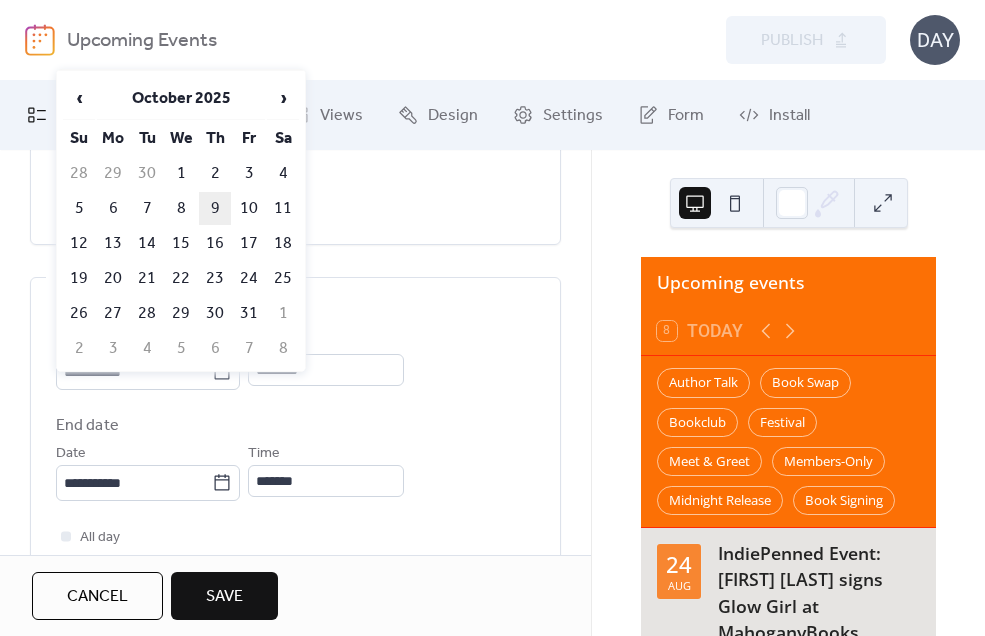 click on "9" at bounding box center [215, 208] 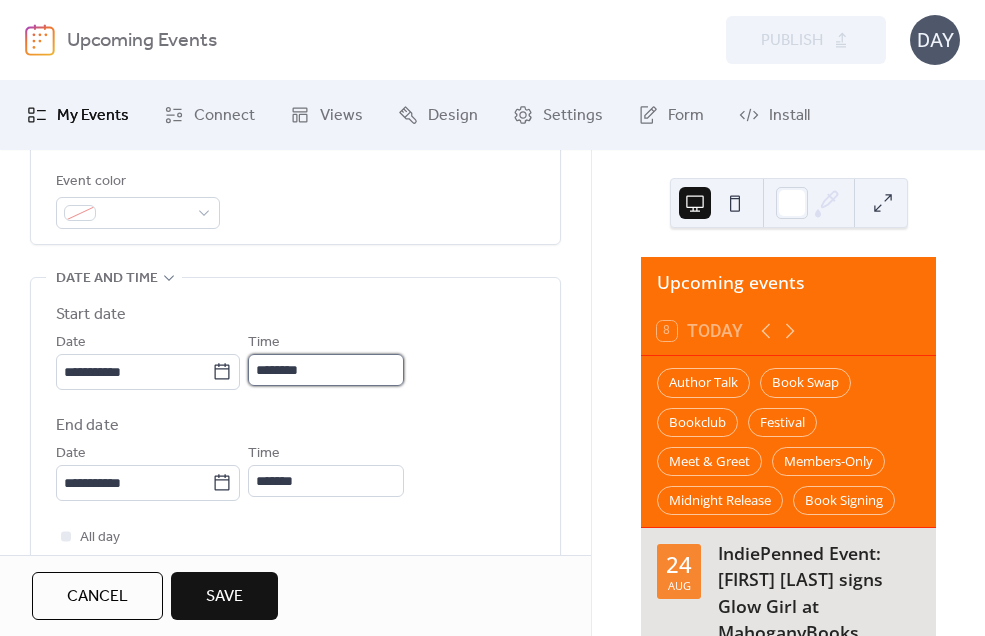 click on "********" at bounding box center [326, 370] 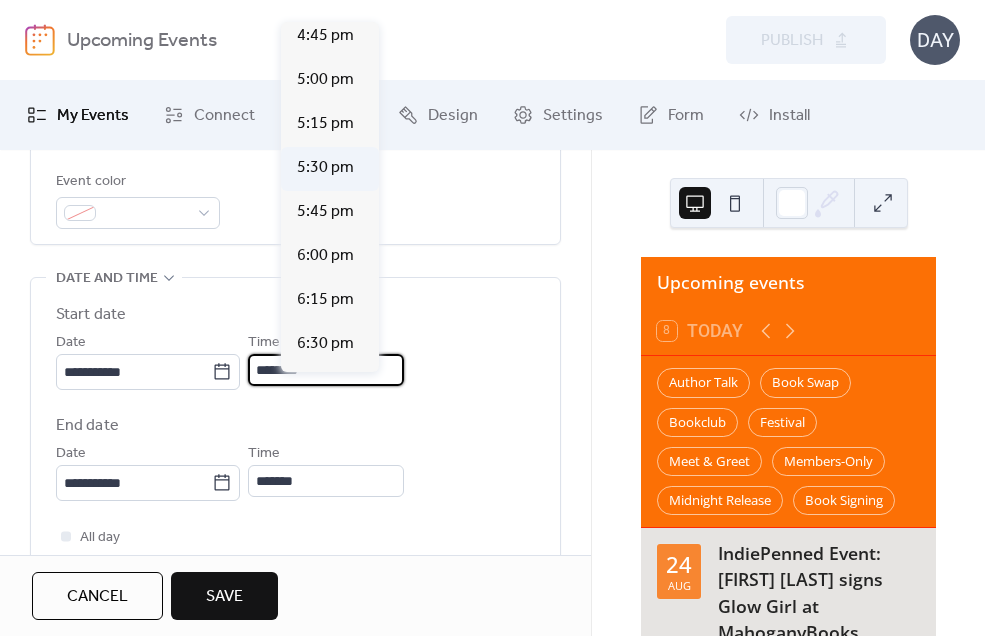 scroll, scrollTop: 2956, scrollLeft: 0, axis: vertical 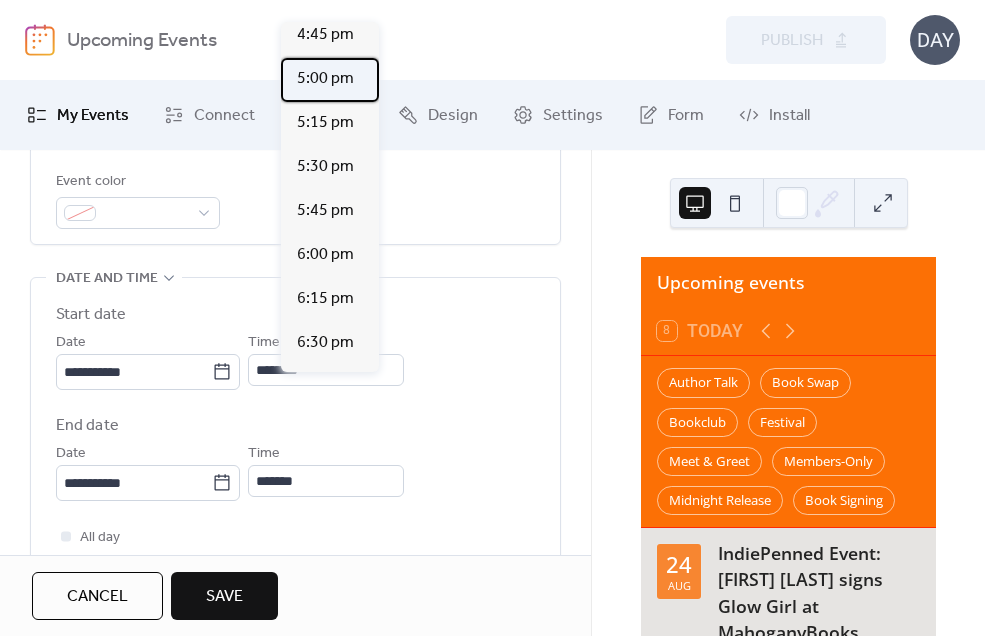 click on "5:00 pm" at bounding box center (325, 79) 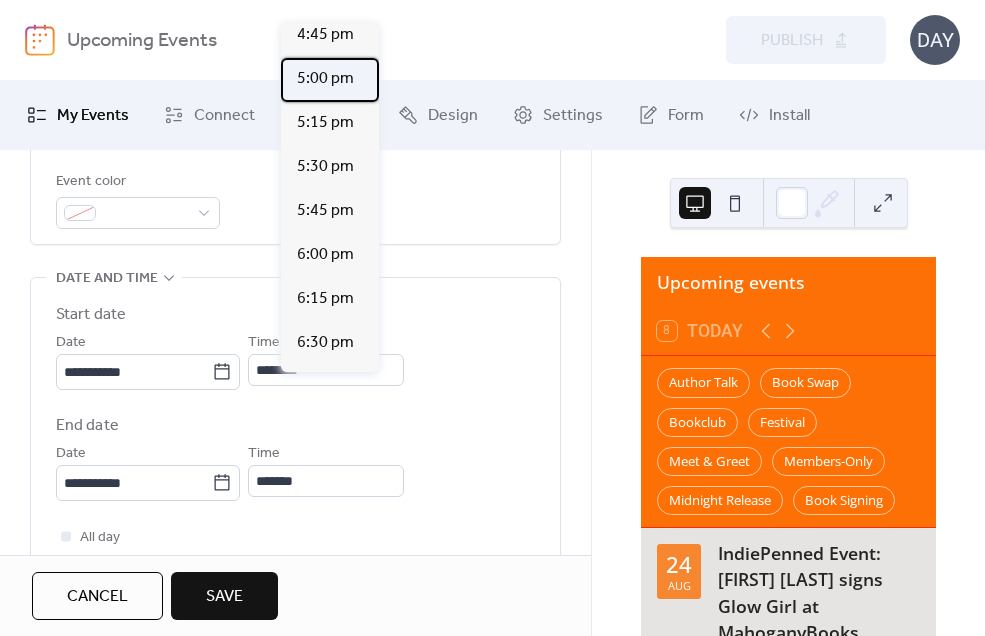 type on "*******" 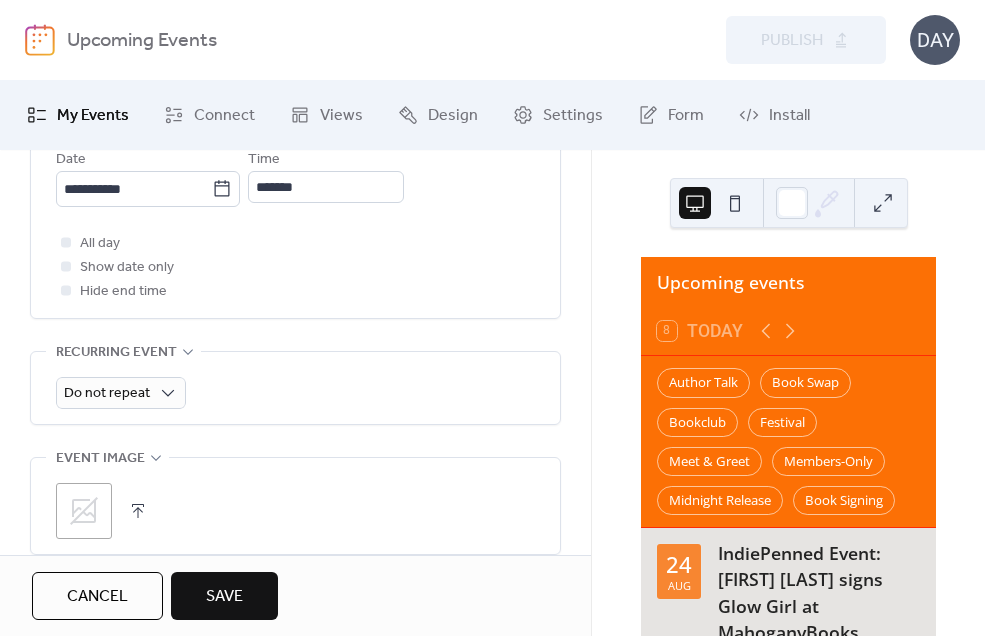 scroll, scrollTop: 866, scrollLeft: 0, axis: vertical 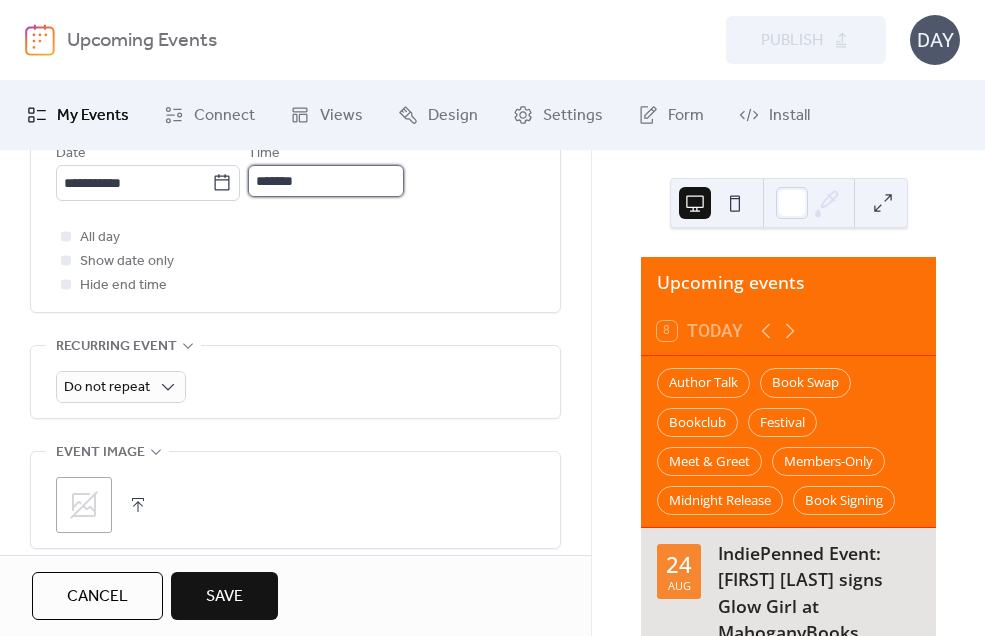 click on "*******" at bounding box center (326, 181) 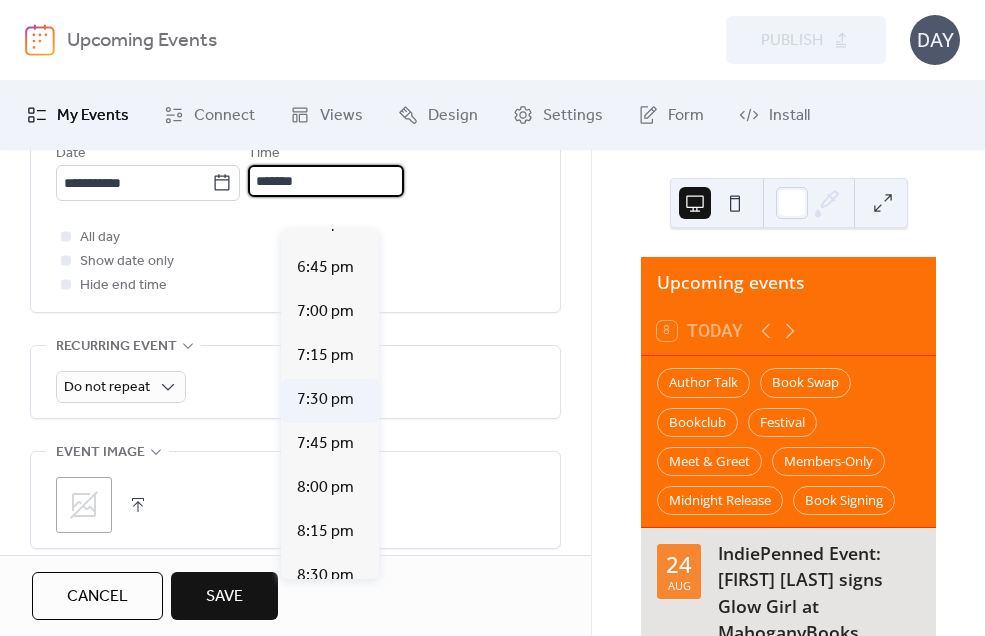 scroll, scrollTop: 256, scrollLeft: 0, axis: vertical 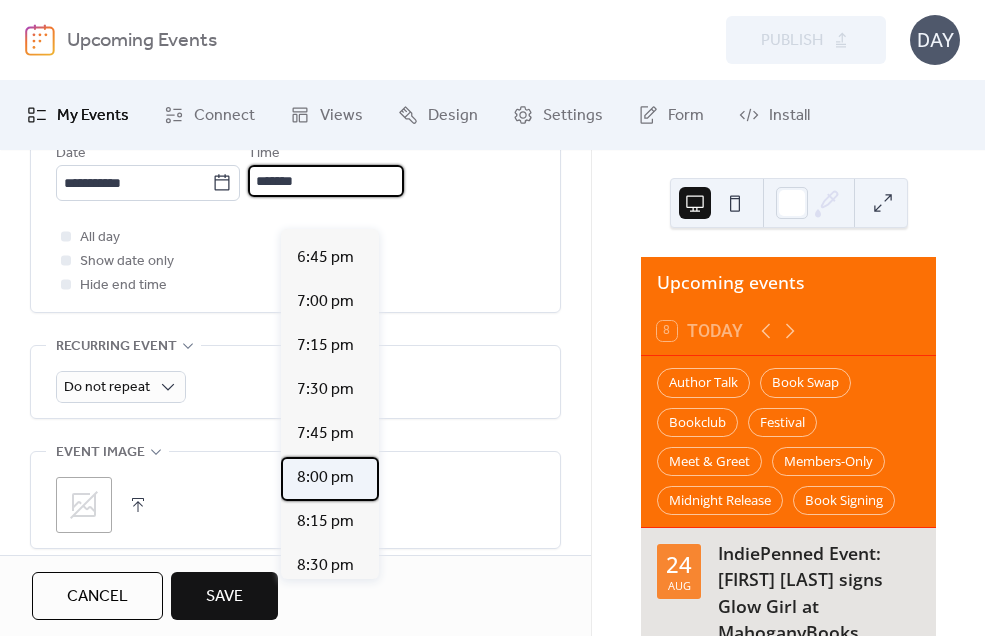 click on "8:00 pm" at bounding box center (325, 478) 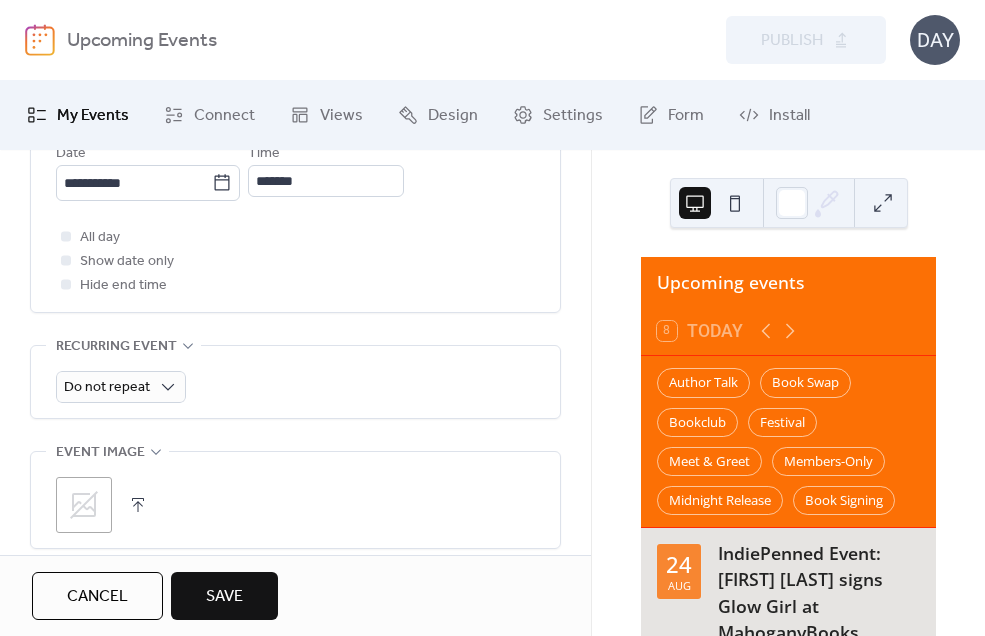 type on "*******" 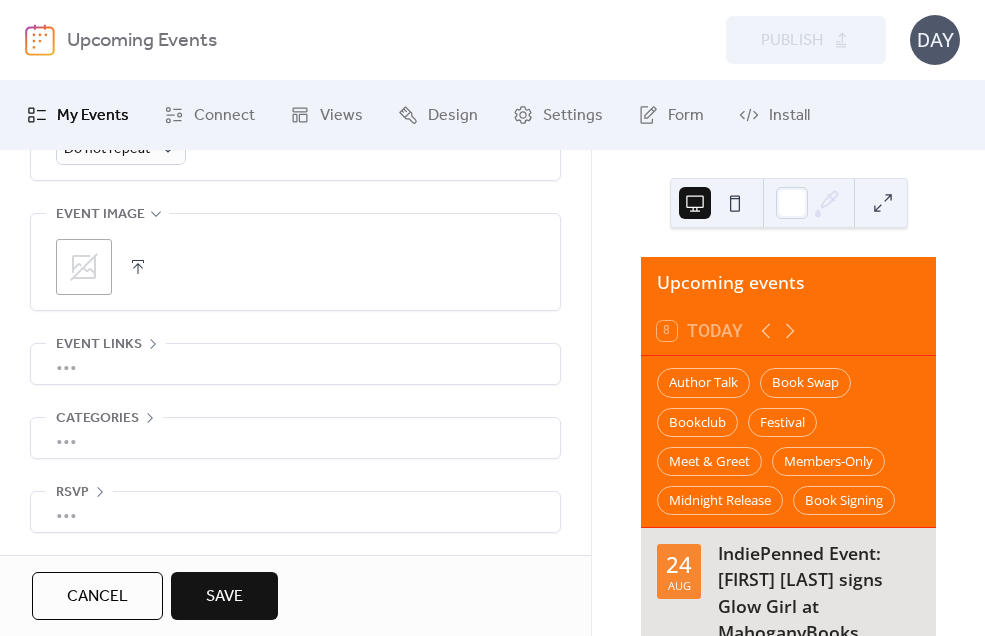 scroll, scrollTop: 1132, scrollLeft: 0, axis: vertical 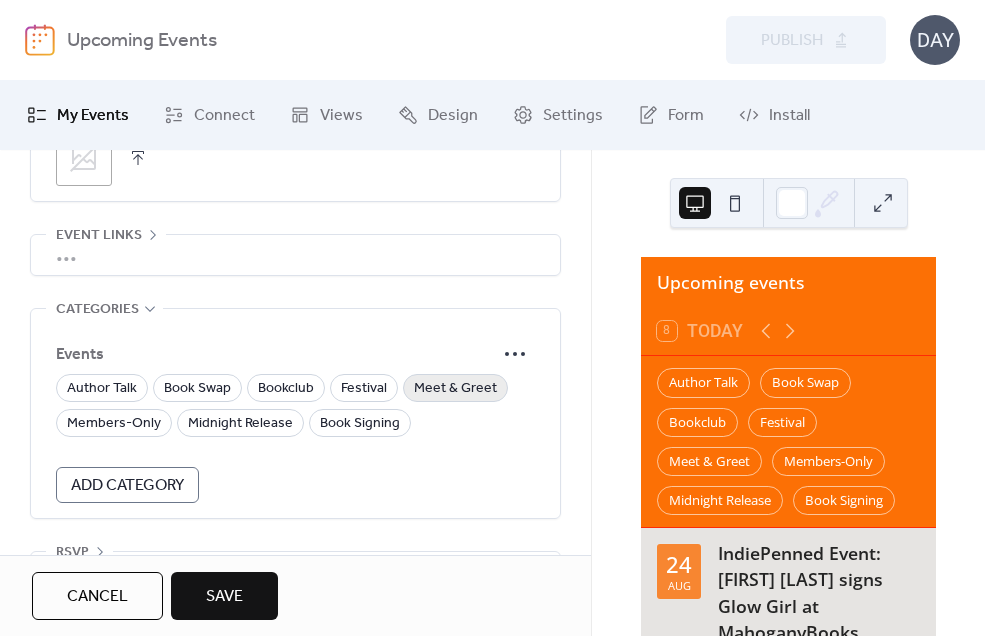 click on "Meet & Greet" at bounding box center [455, 389] 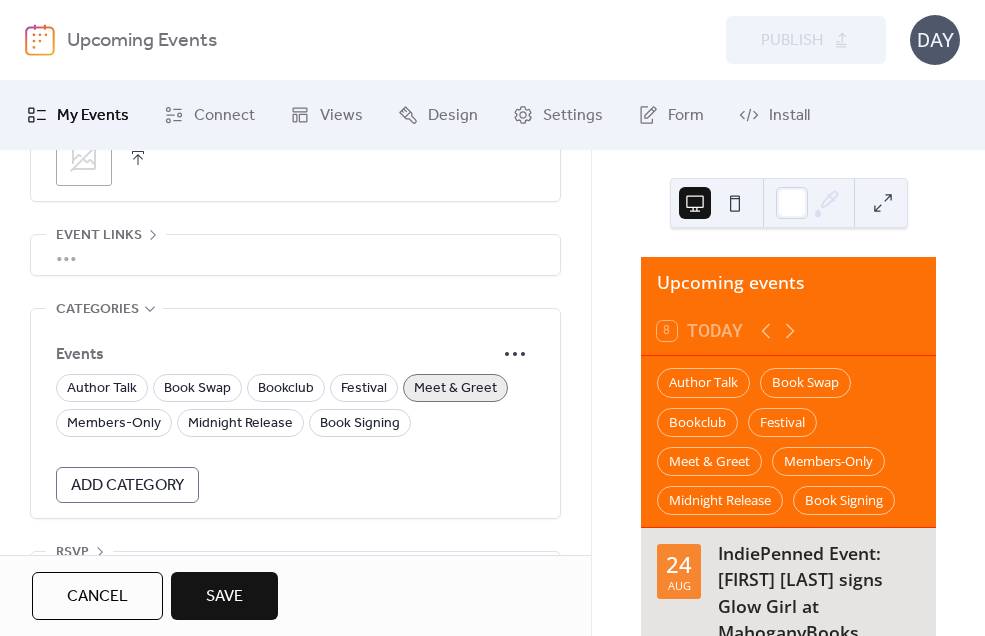 click on "•••" at bounding box center [295, 255] 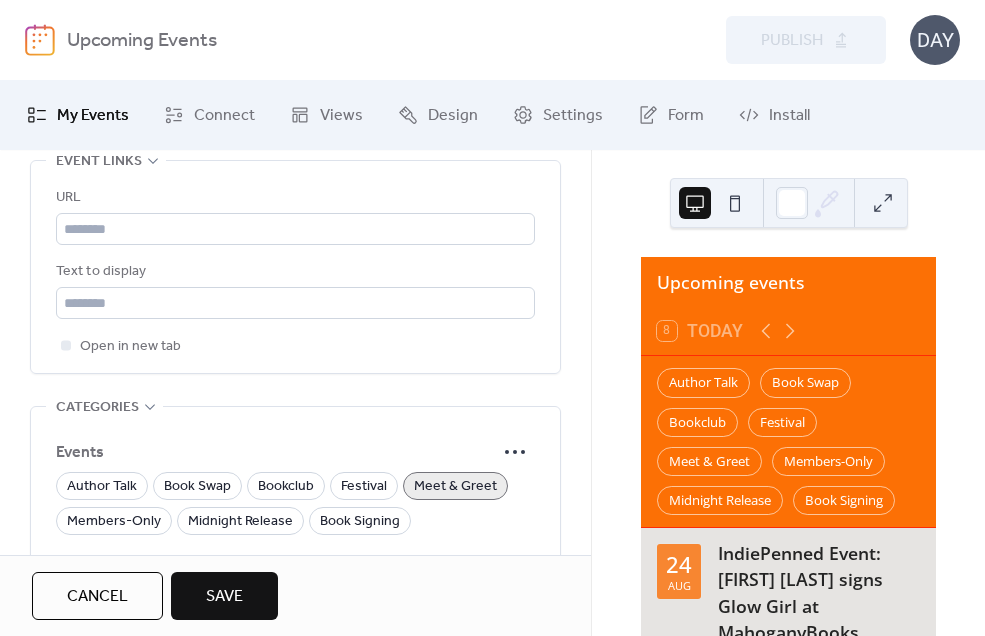 scroll, scrollTop: 1288, scrollLeft: 0, axis: vertical 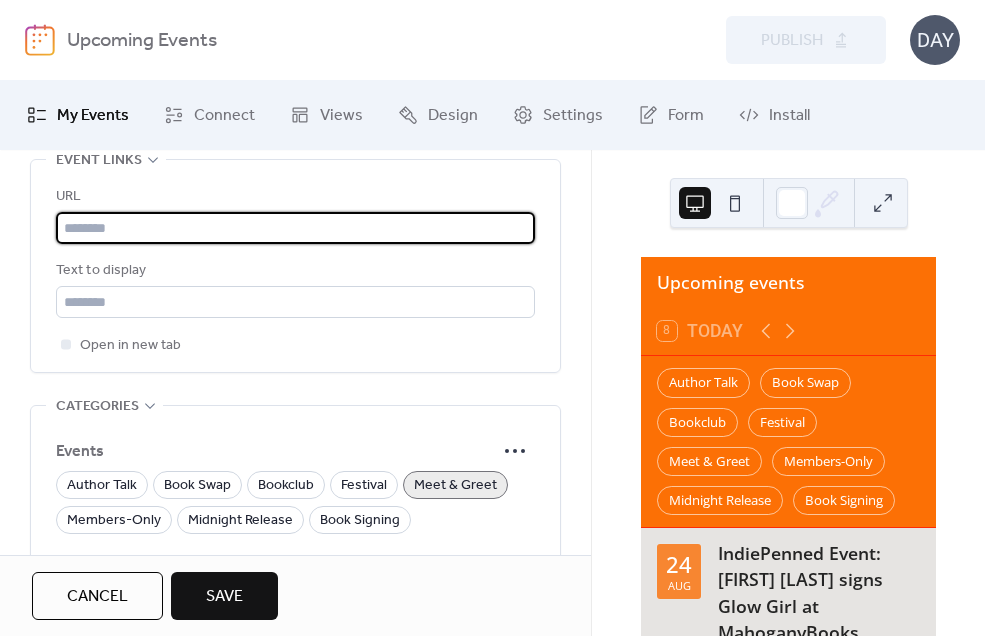 click at bounding box center [295, 228] 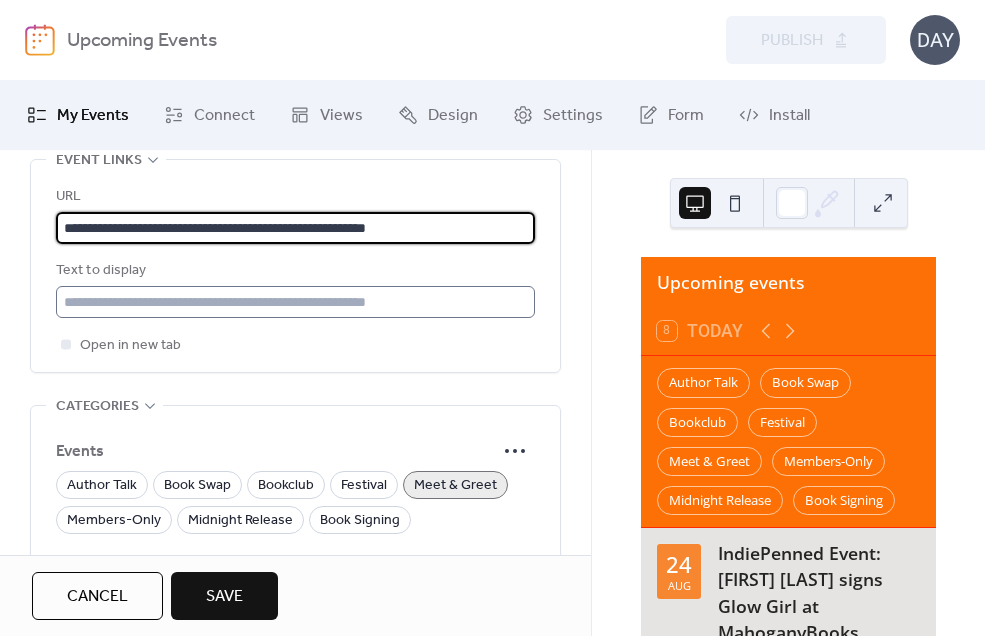 type on "**********" 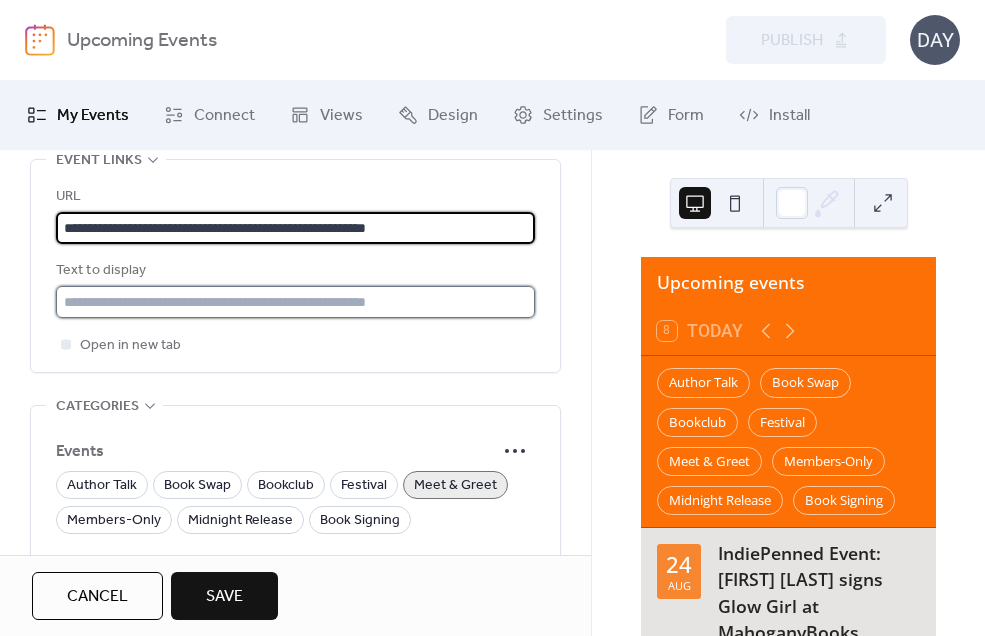click at bounding box center (295, 302) 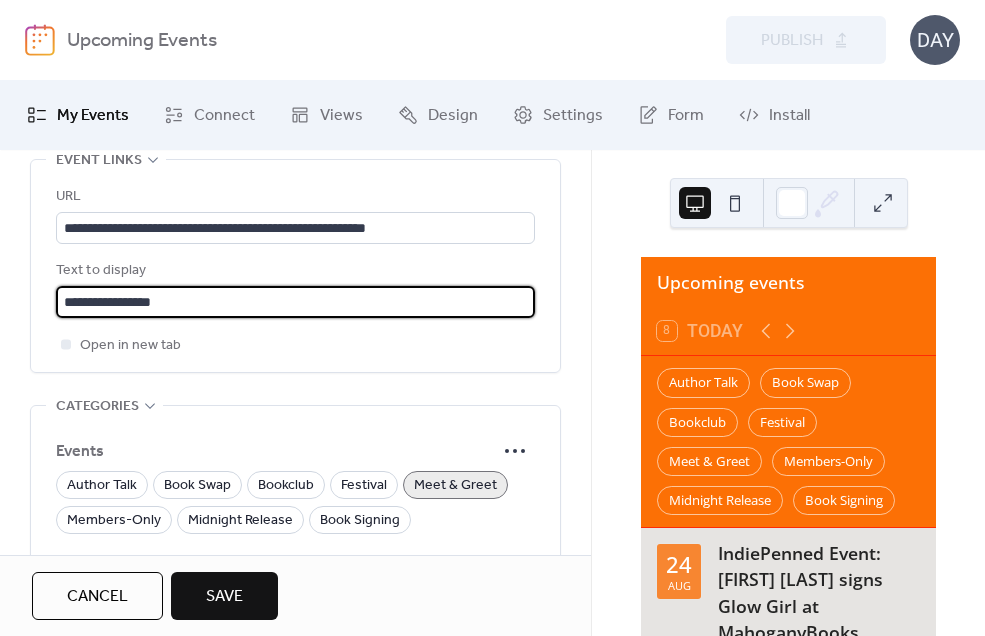 click on "**********" at bounding box center (295, 302) 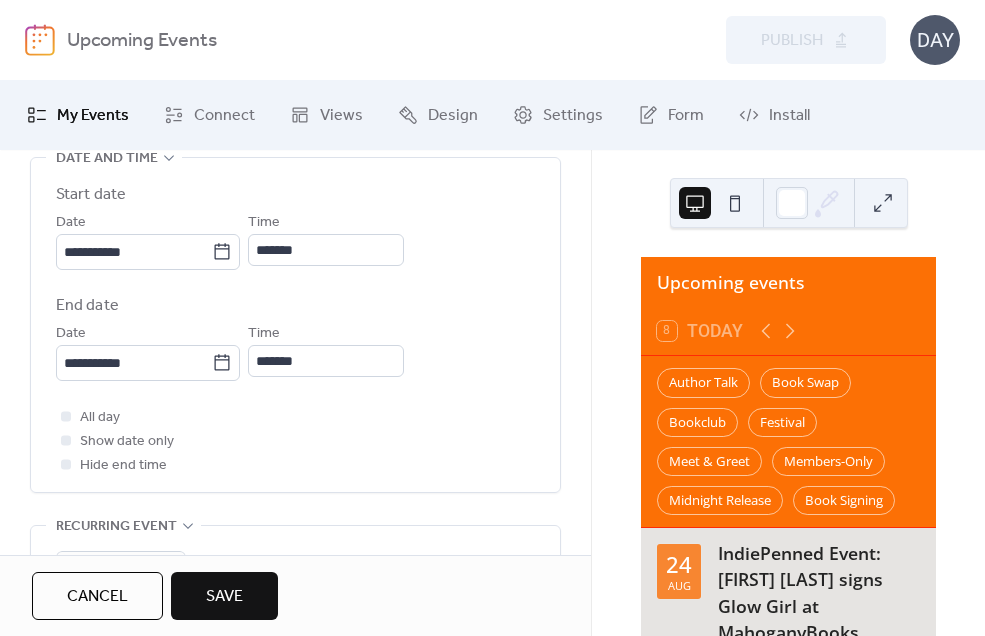scroll, scrollTop: 831, scrollLeft: 0, axis: vertical 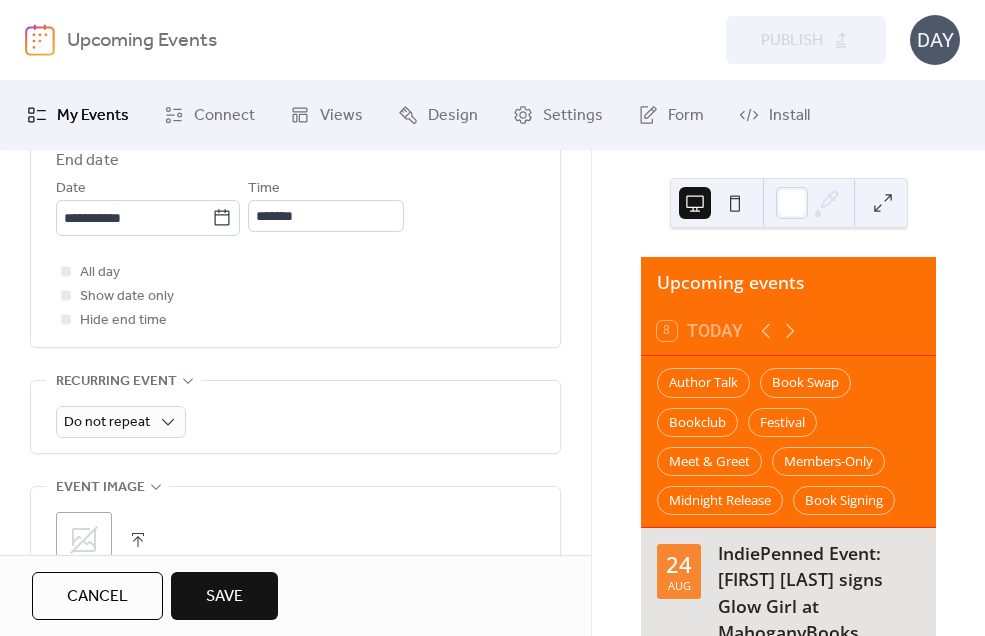 type on "**********" 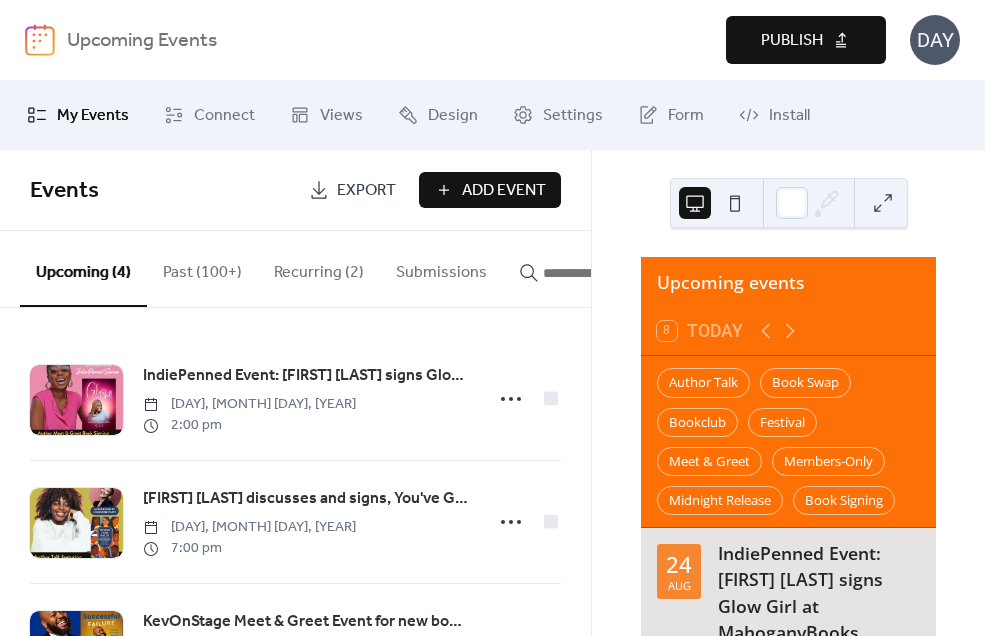 click on "Publish" at bounding box center (792, 41) 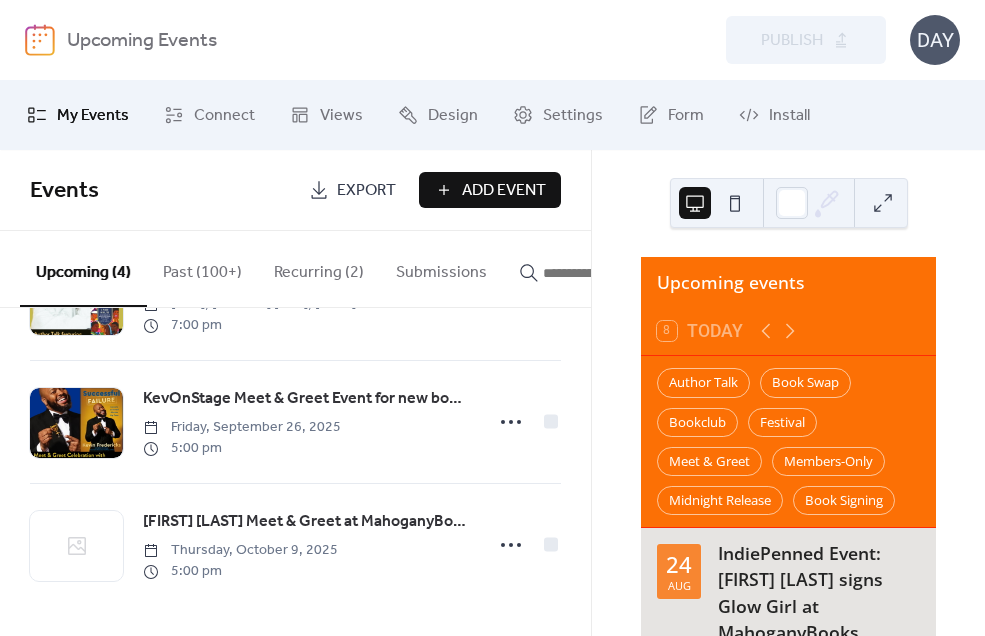 scroll, scrollTop: 238, scrollLeft: 0, axis: vertical 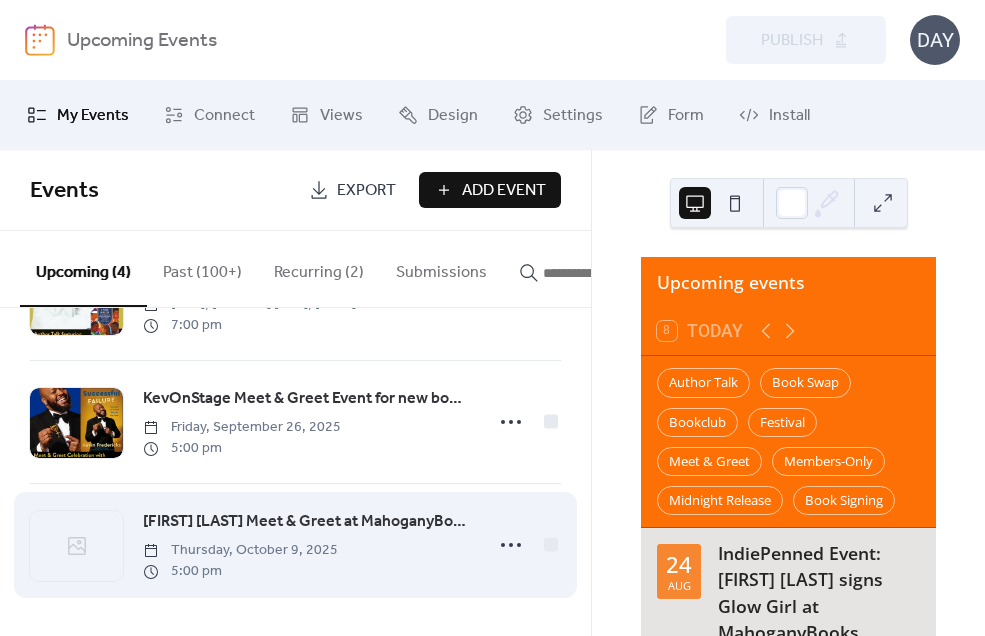 click 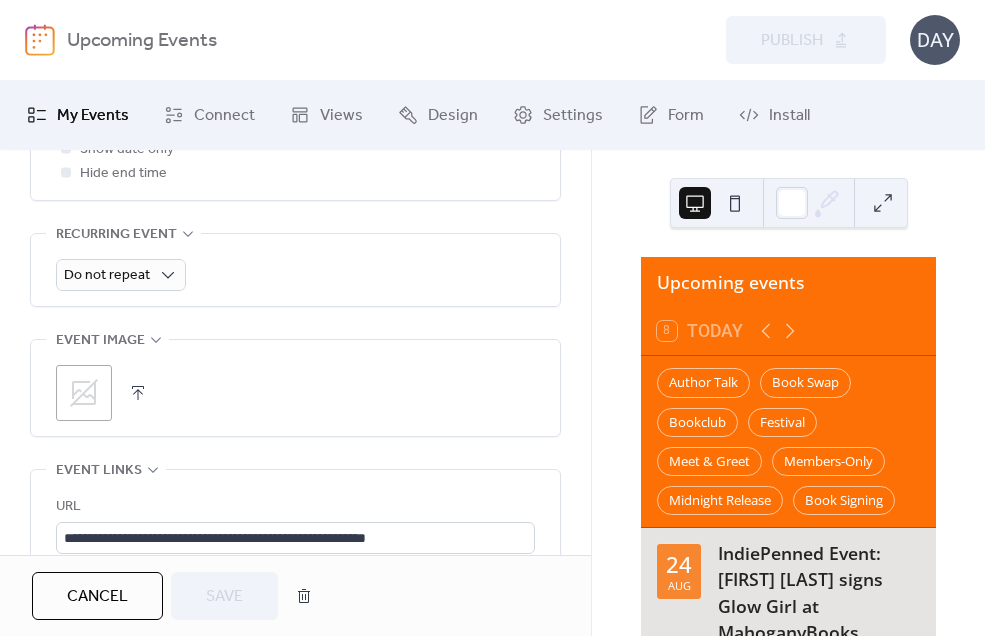 scroll, scrollTop: 990, scrollLeft: 0, axis: vertical 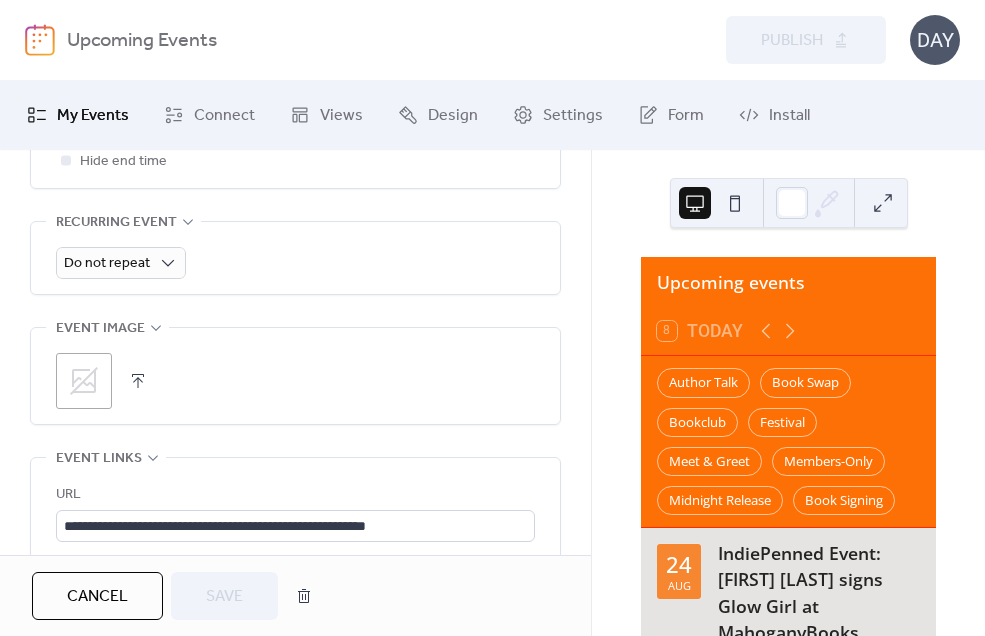 click 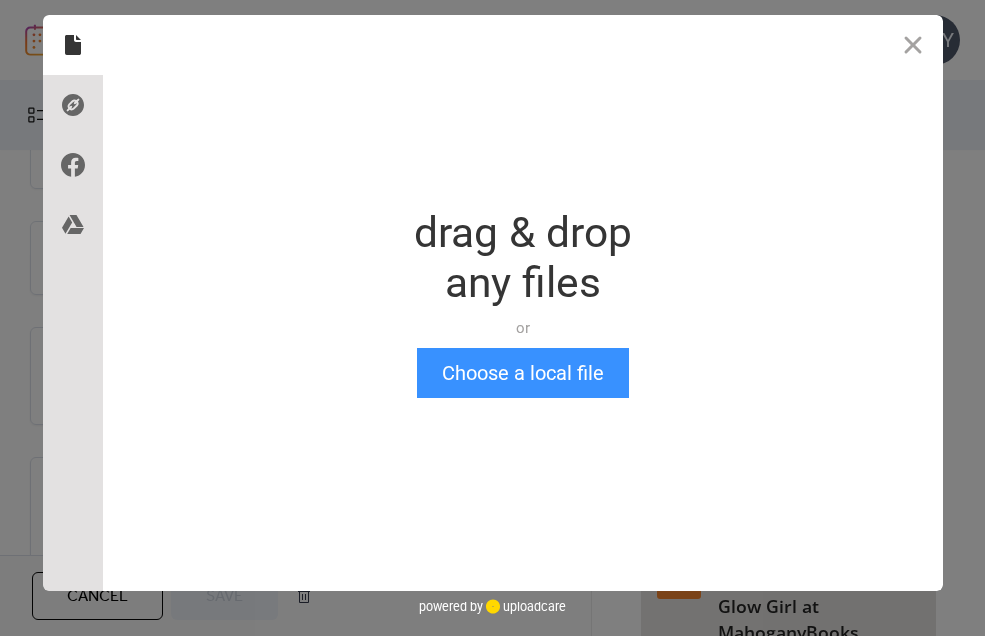 click on "Choose a local file" at bounding box center (523, 373) 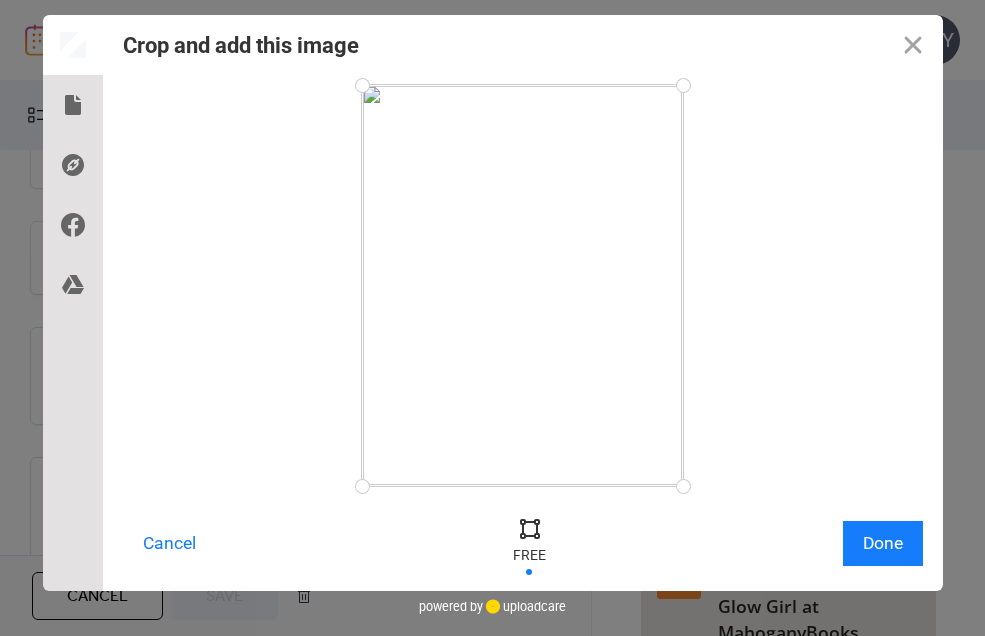 click on "Cancel   Done" at bounding box center [523, 548] 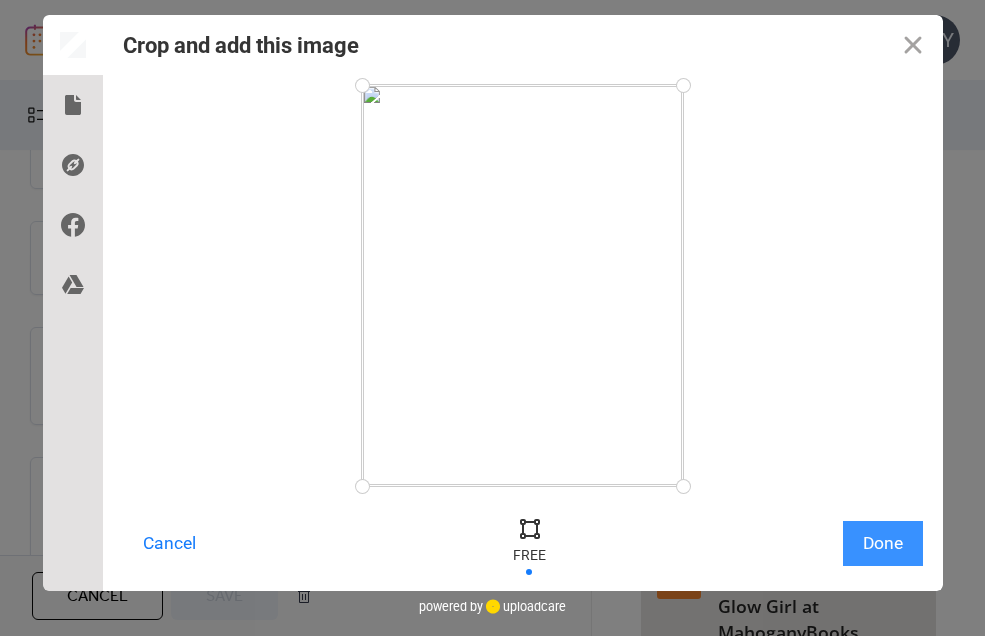 click on "Done" at bounding box center [883, 543] 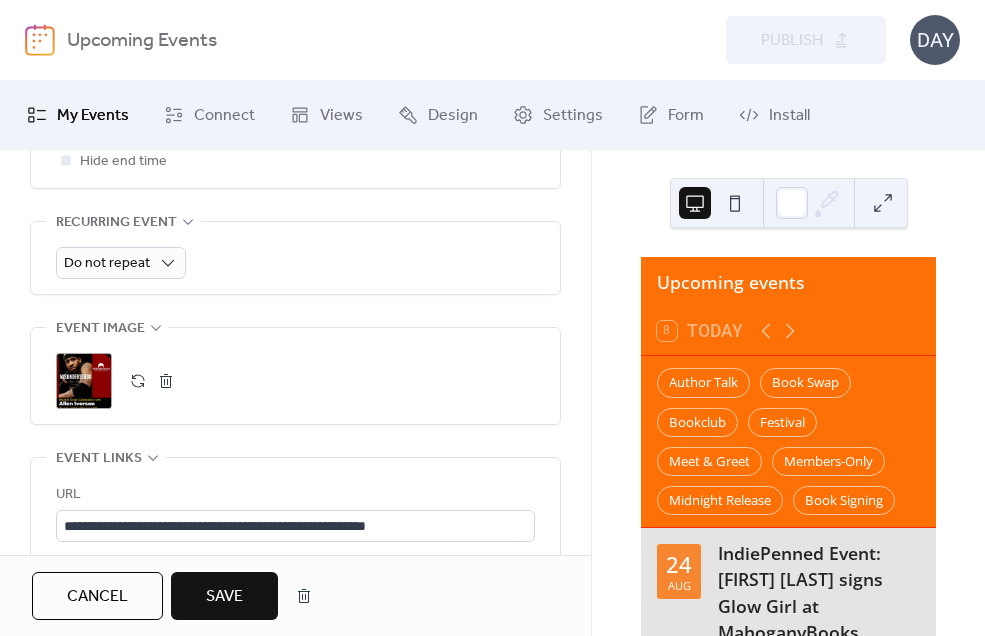 click on "Save" at bounding box center (224, 597) 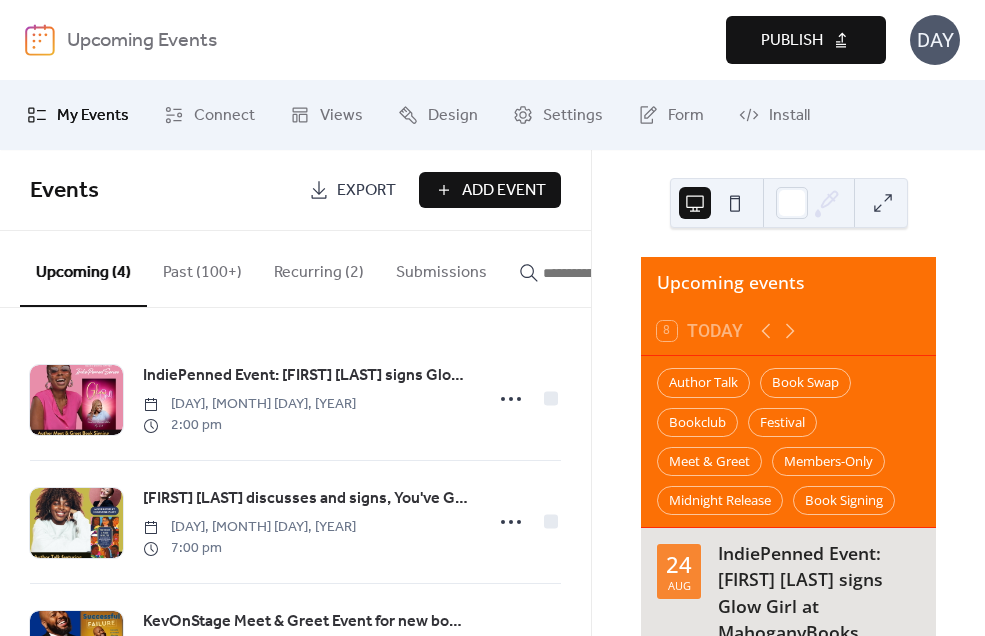 click on "Publish" at bounding box center (806, 40) 